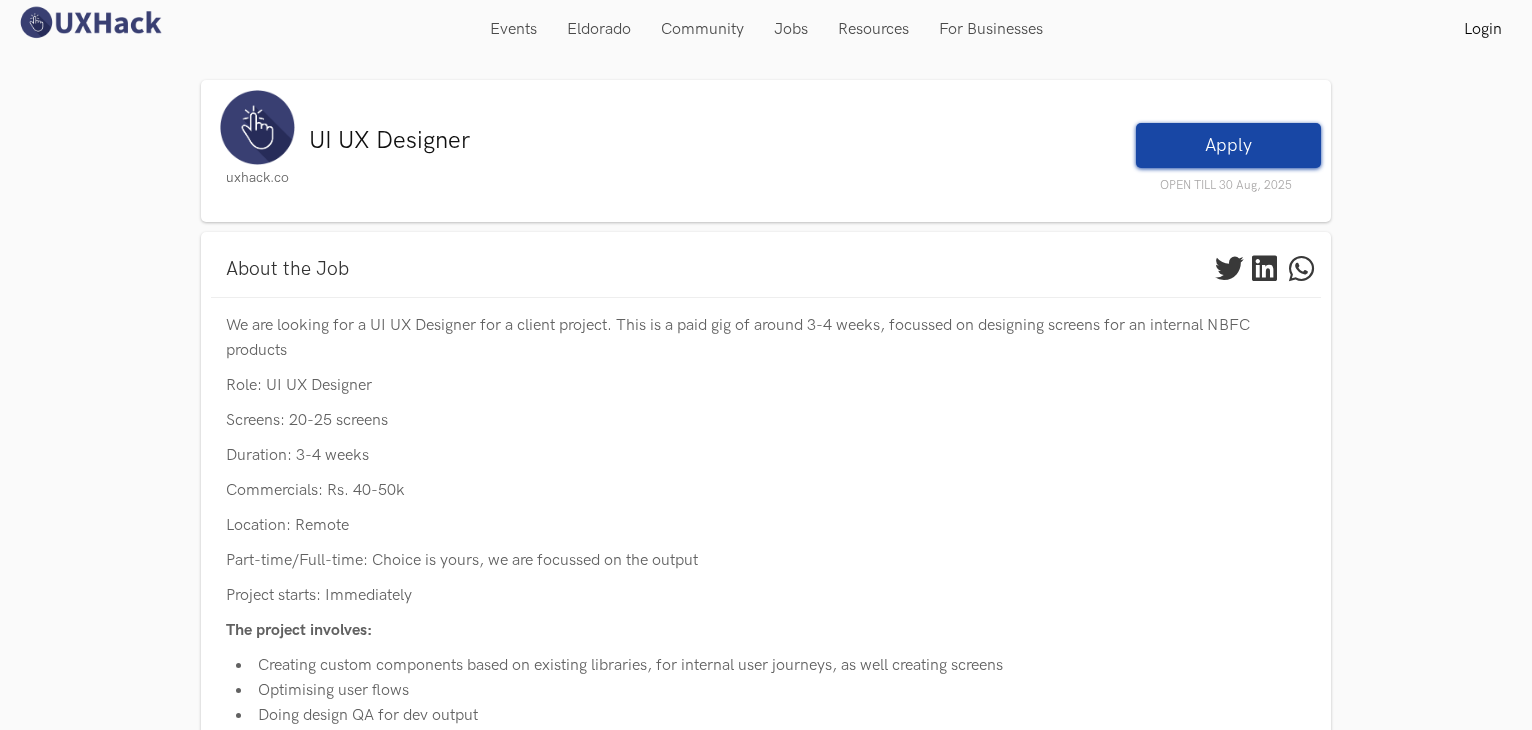 scroll, scrollTop: 0, scrollLeft: 0, axis: both 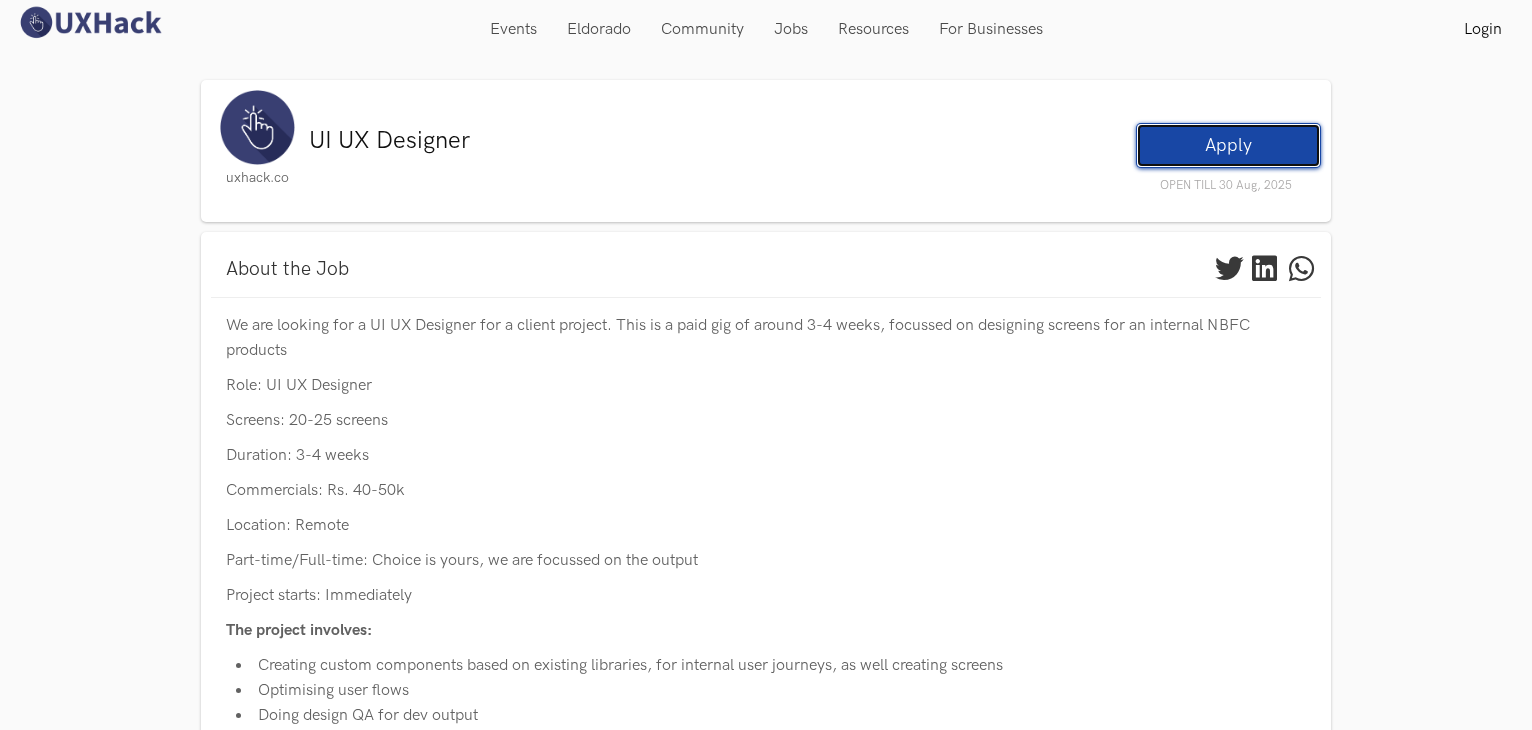 click on "Apply" at bounding box center [1228, 145] 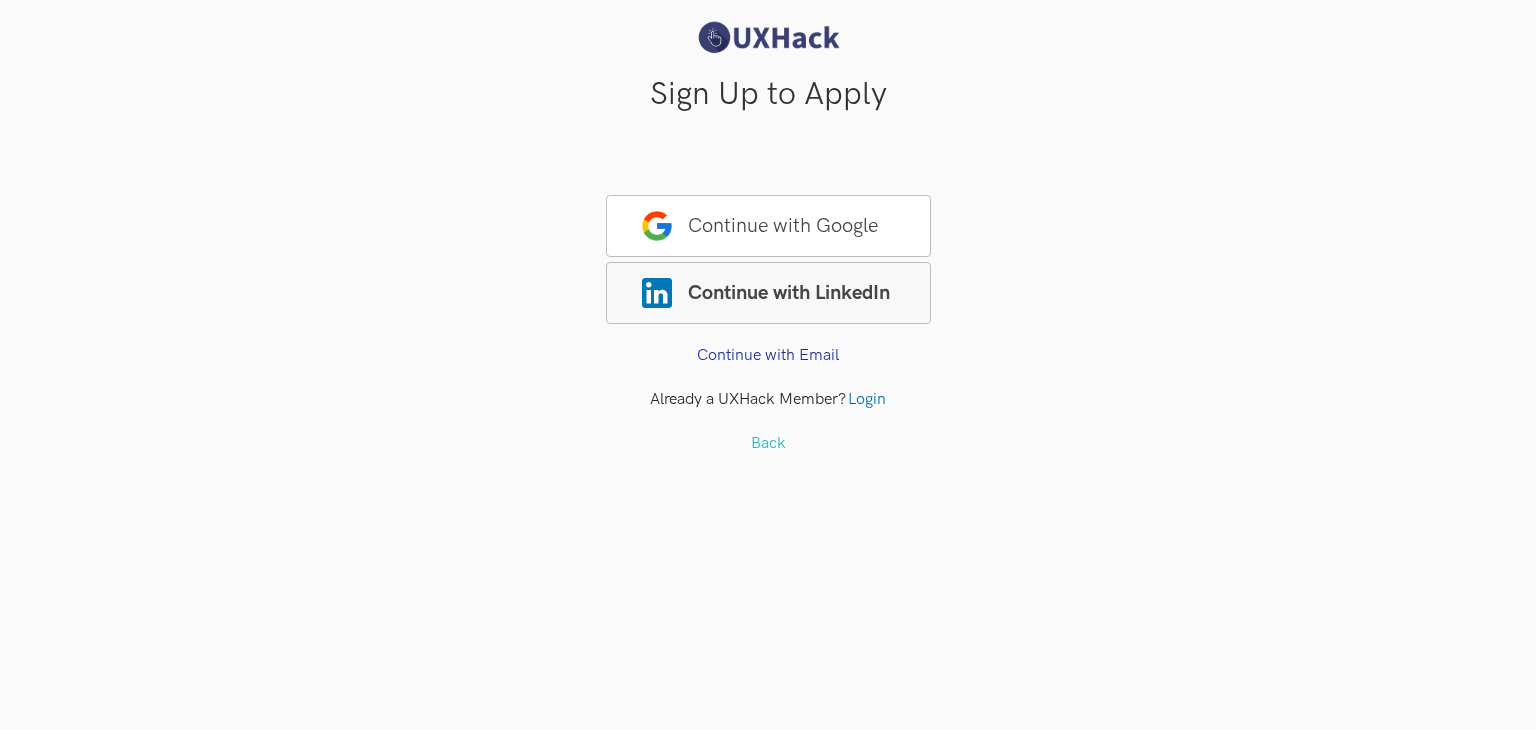 click on "Continue with LinkedIn" at bounding box center (768, 293) 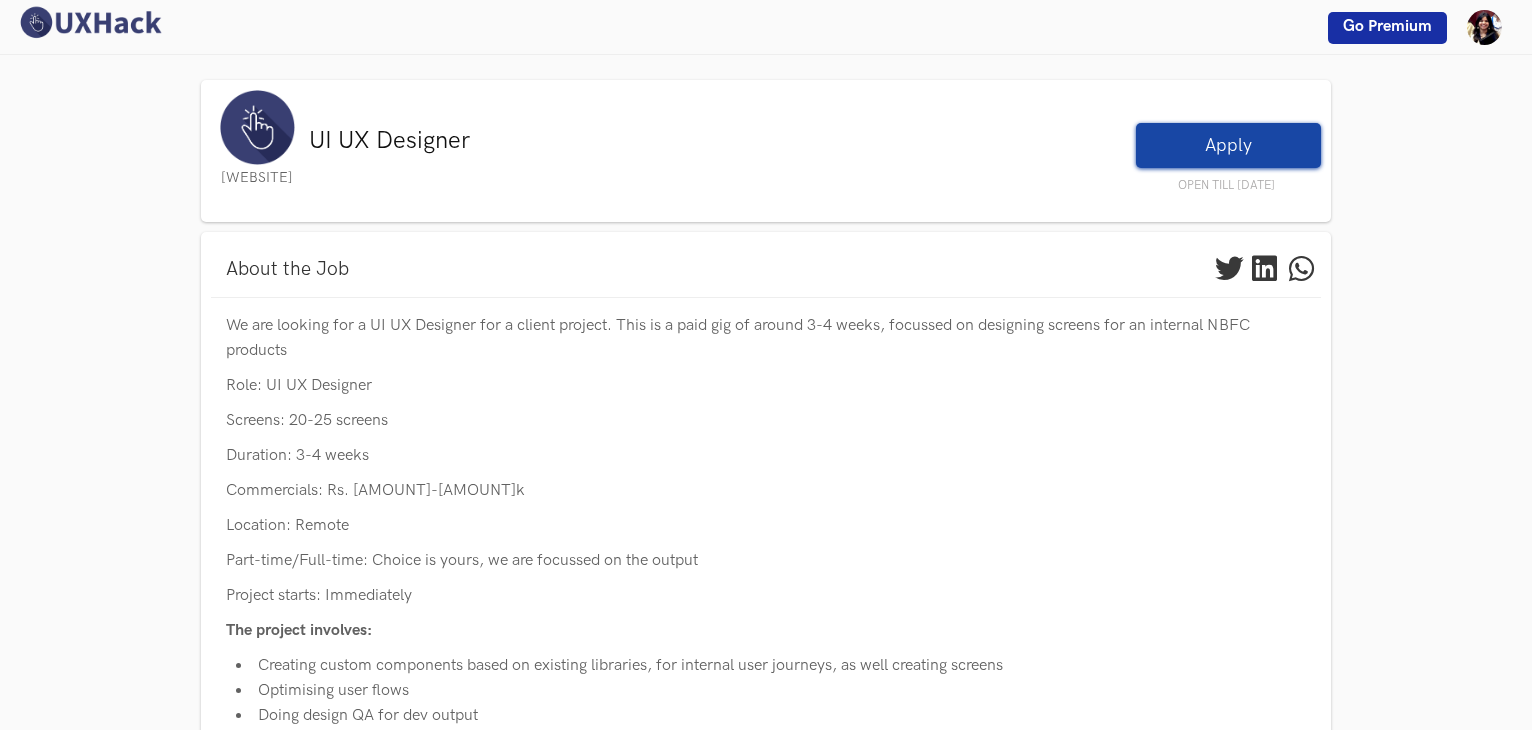 scroll, scrollTop: 0, scrollLeft: 0, axis: both 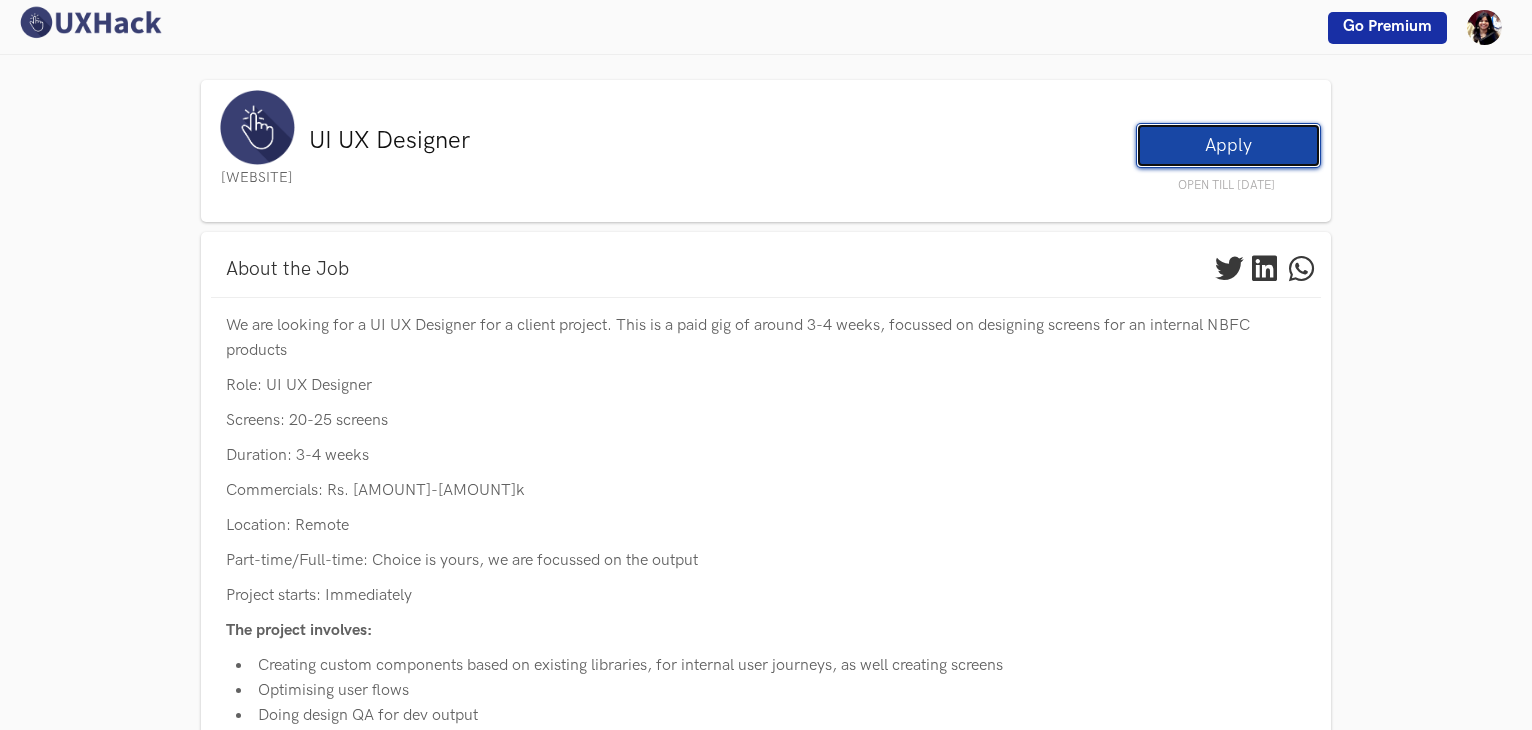 click on "Apply" at bounding box center [1228, 145] 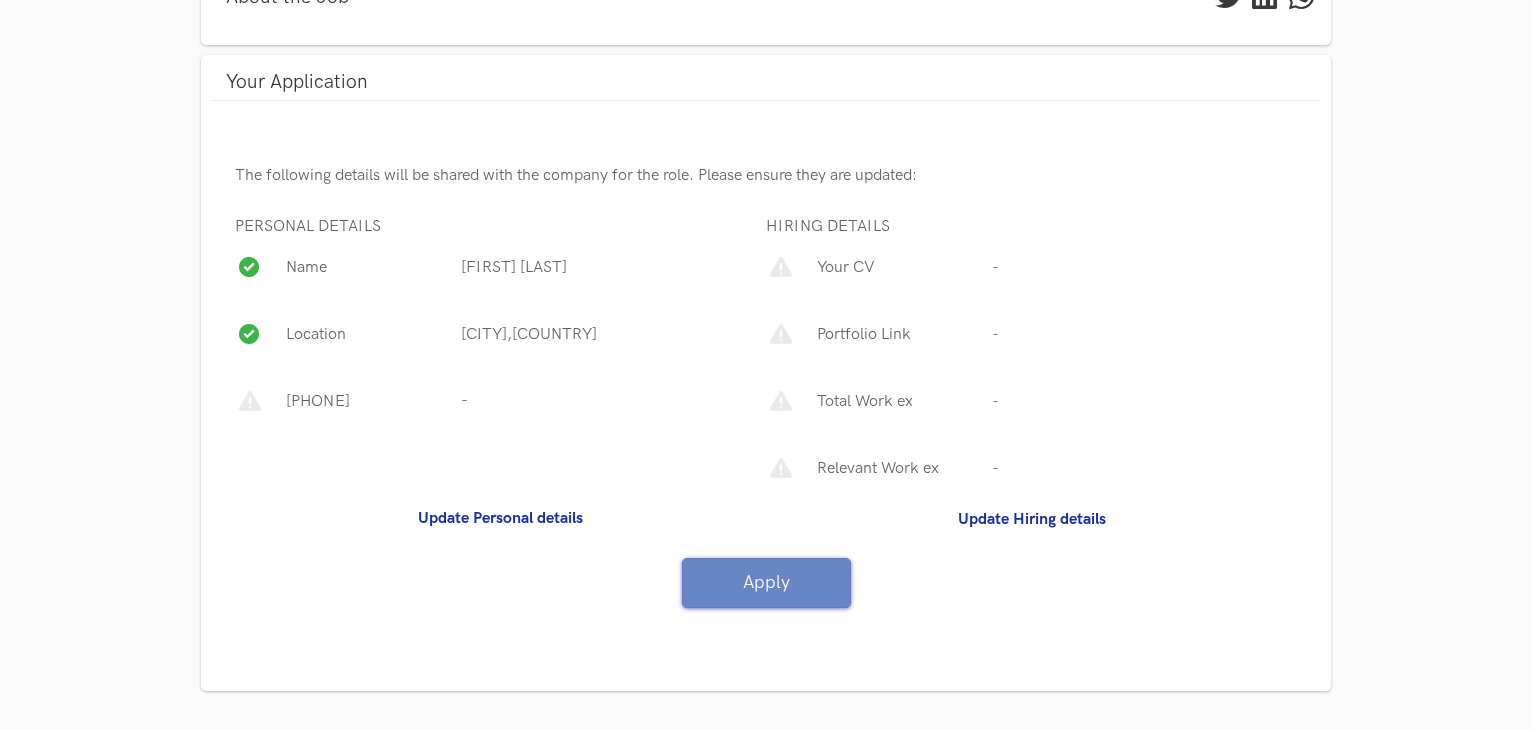 scroll, scrollTop: 303, scrollLeft: 0, axis: vertical 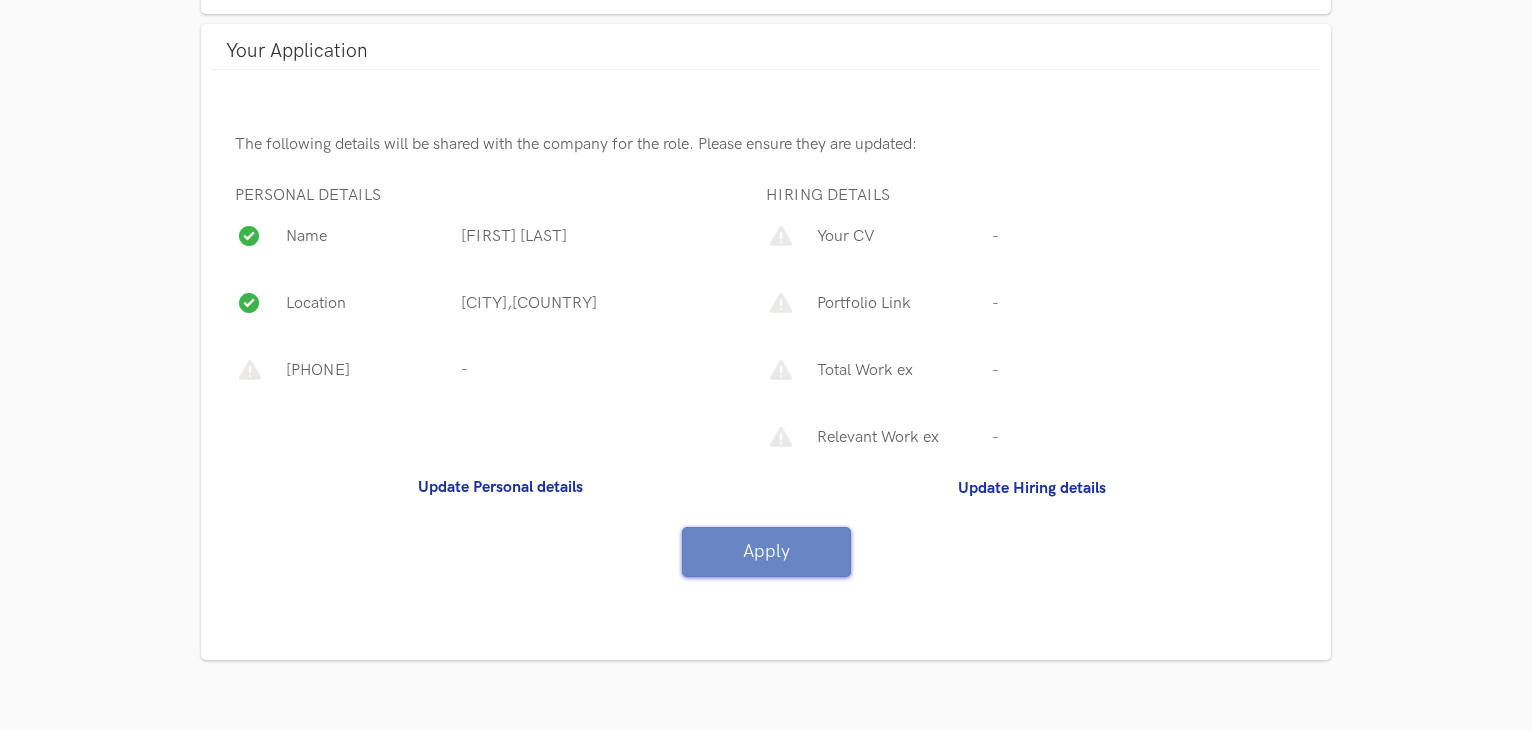 click on "Mobile Number -" at bounding box center (500, 375) 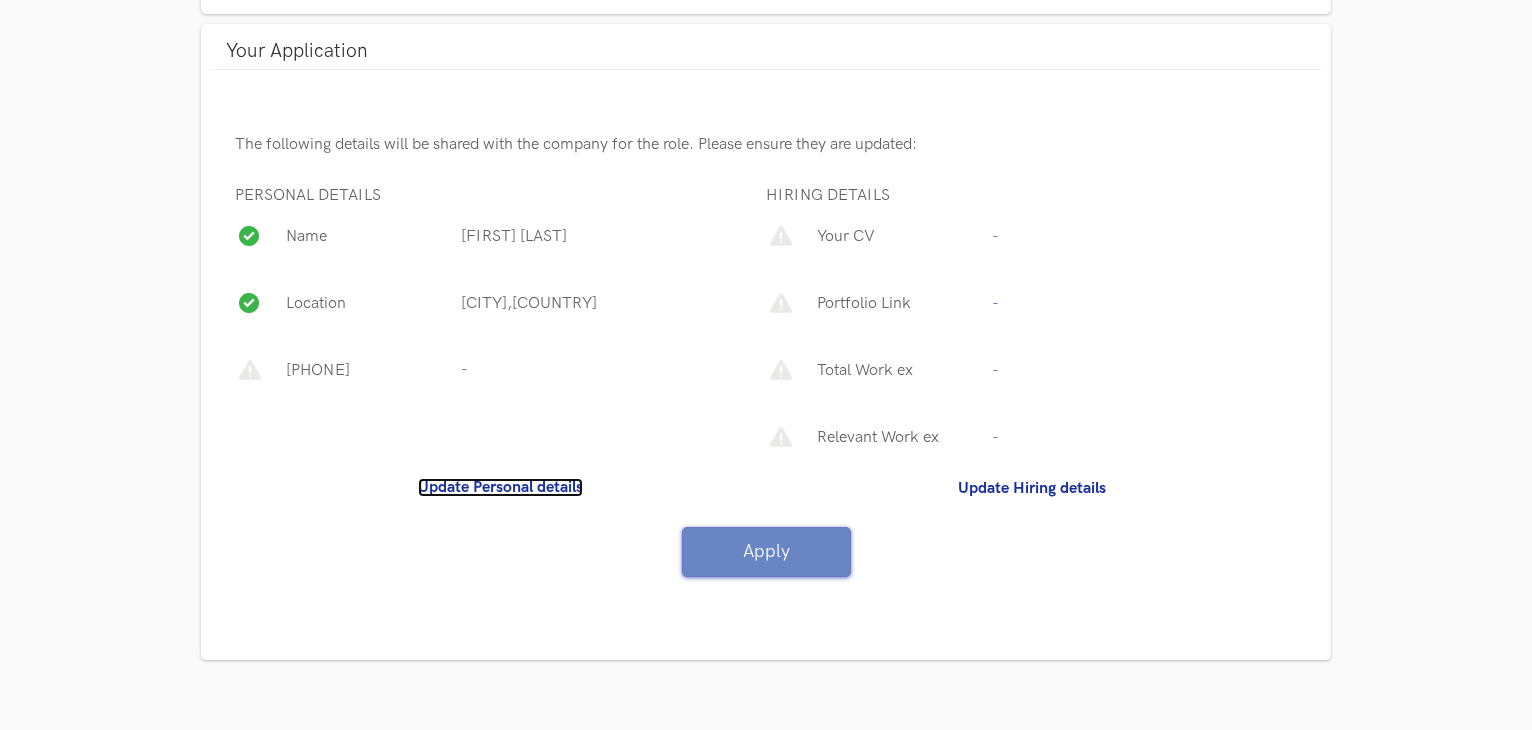 click on "Update Personal details" at bounding box center (500, 487) 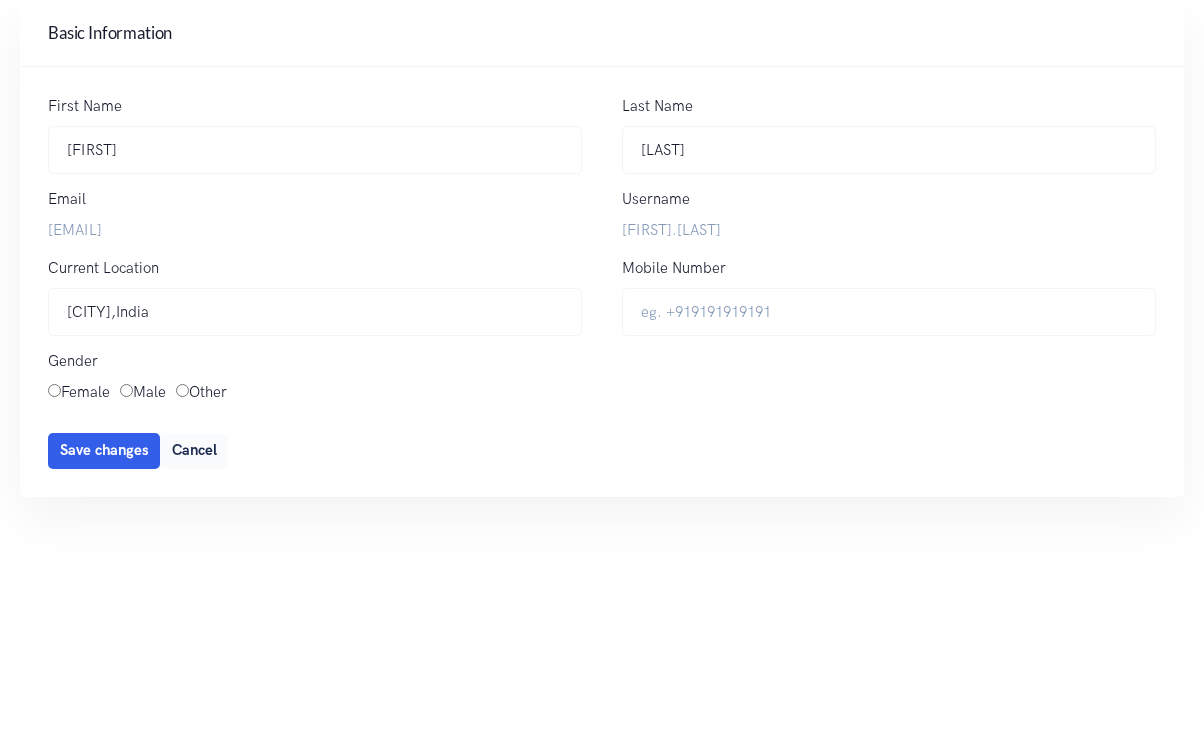 scroll, scrollTop: 0, scrollLeft: 0, axis: both 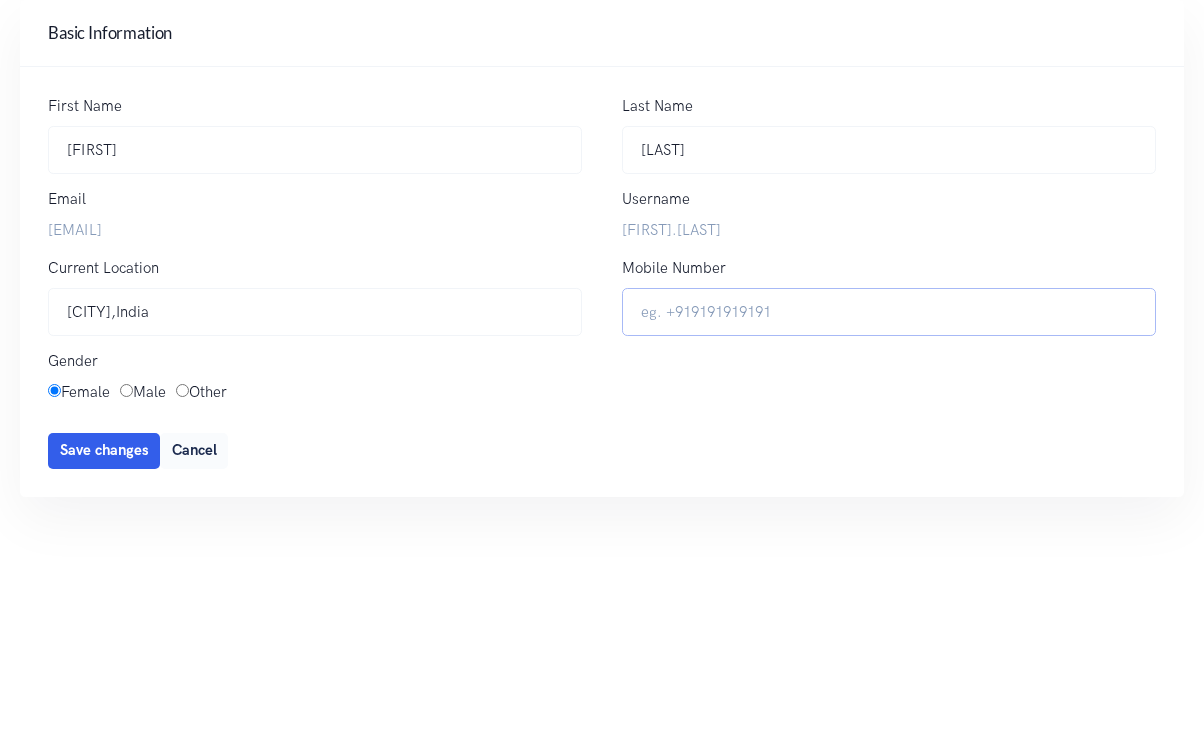 click on "Mobile Number" at bounding box center (889, 312) 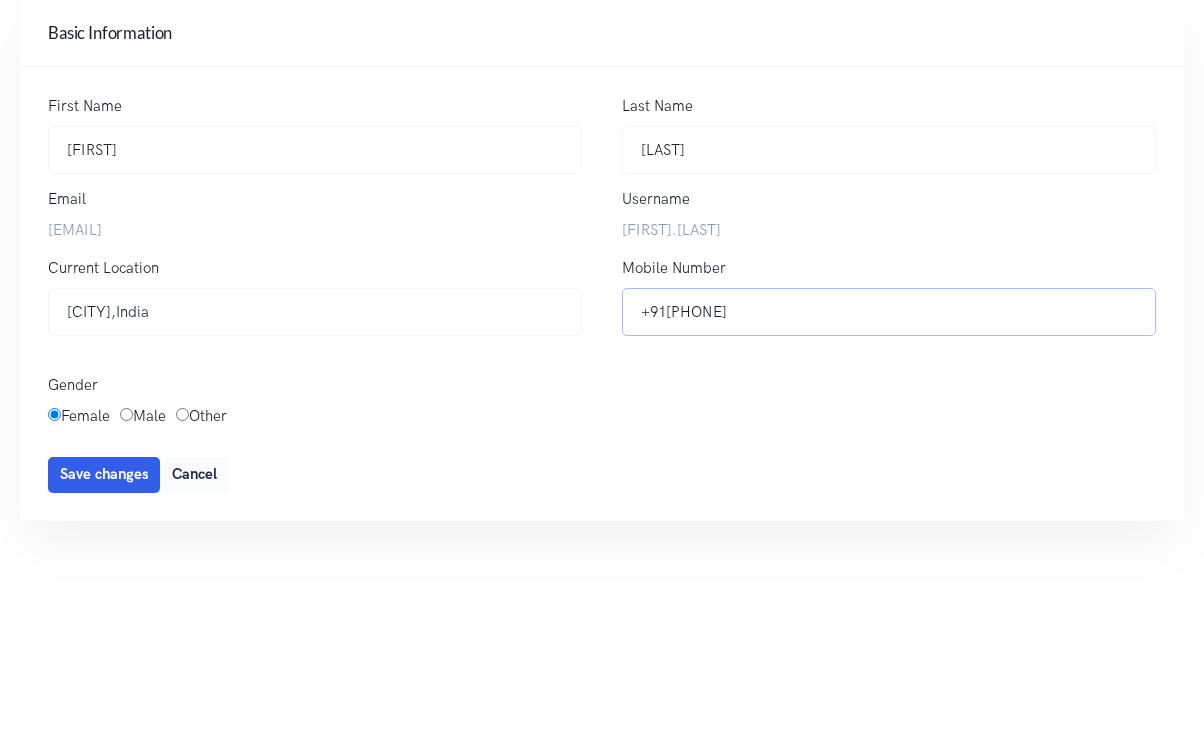 type on "+91[PHONE]" 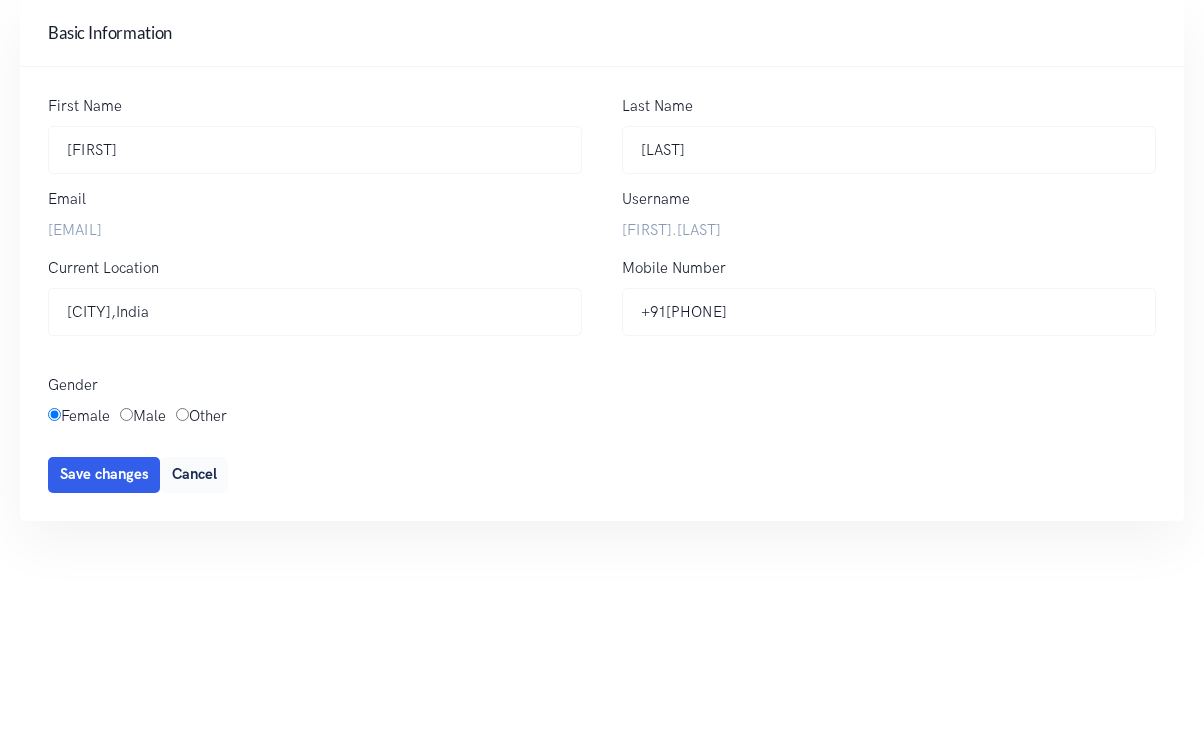 click on "Female Male Other" at bounding box center [602, 424] 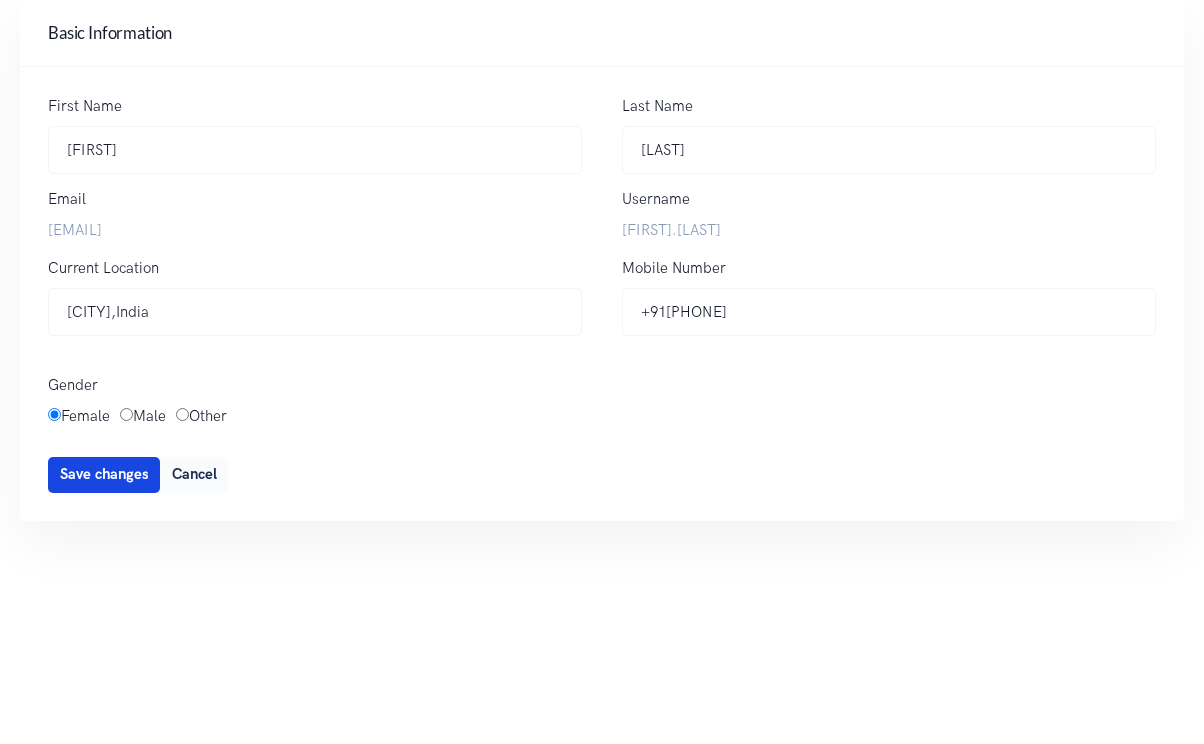 click on "Save changes" at bounding box center [104, 474] 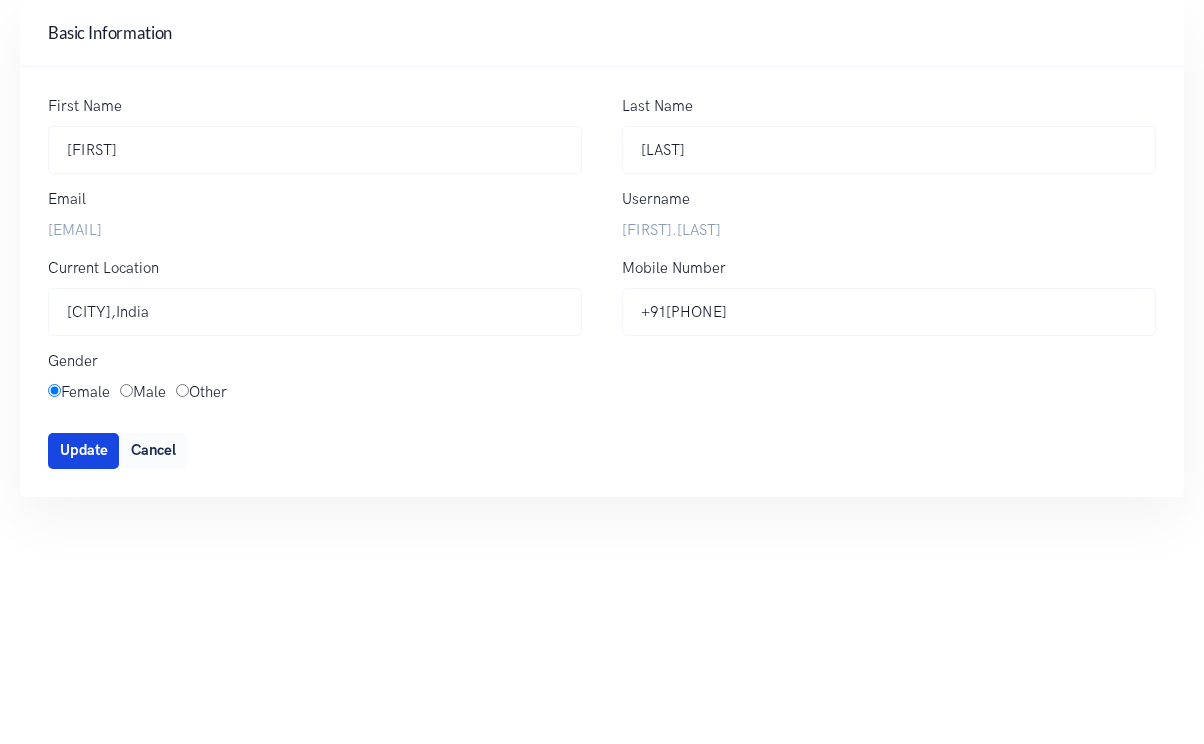 click on "Update" at bounding box center [84, 450] 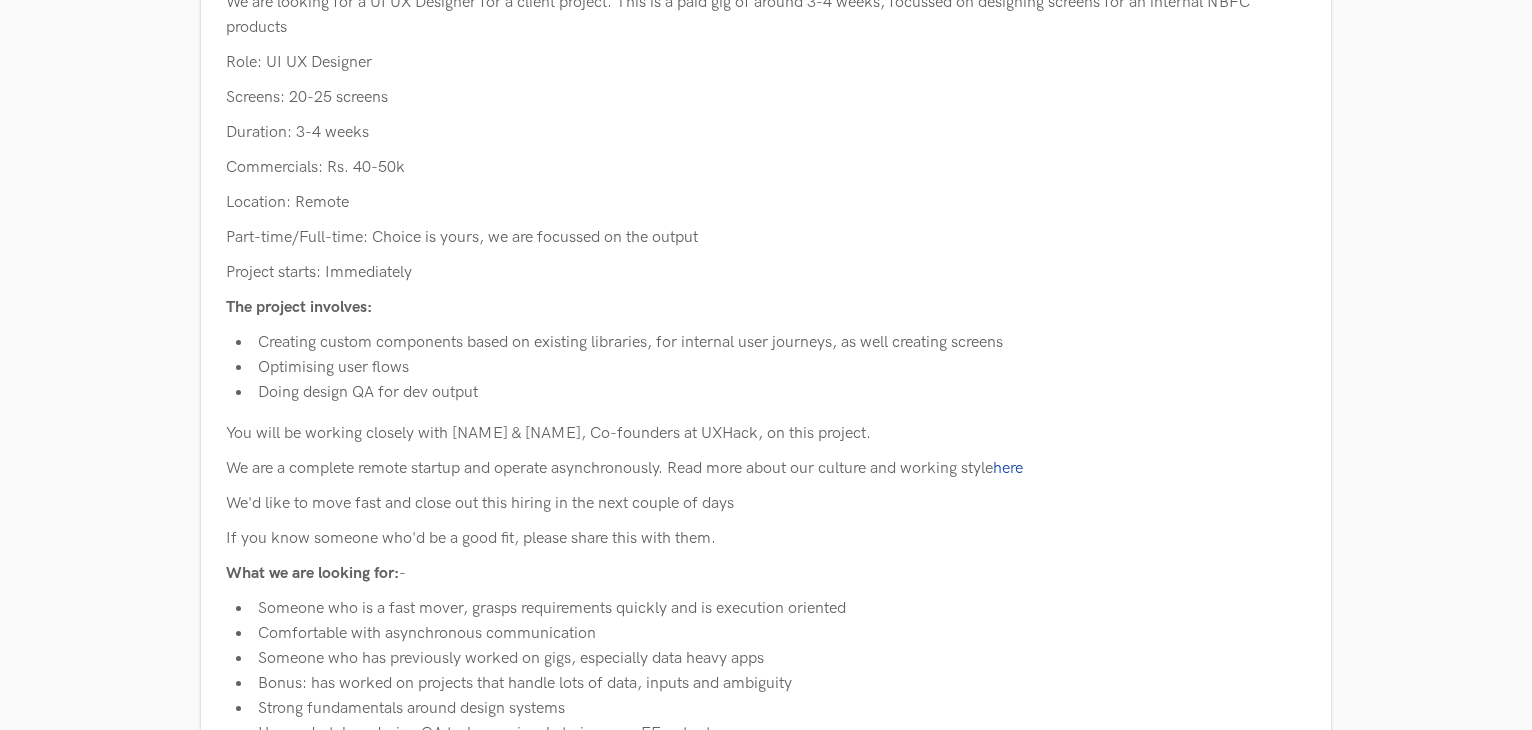 scroll, scrollTop: 0, scrollLeft: 0, axis: both 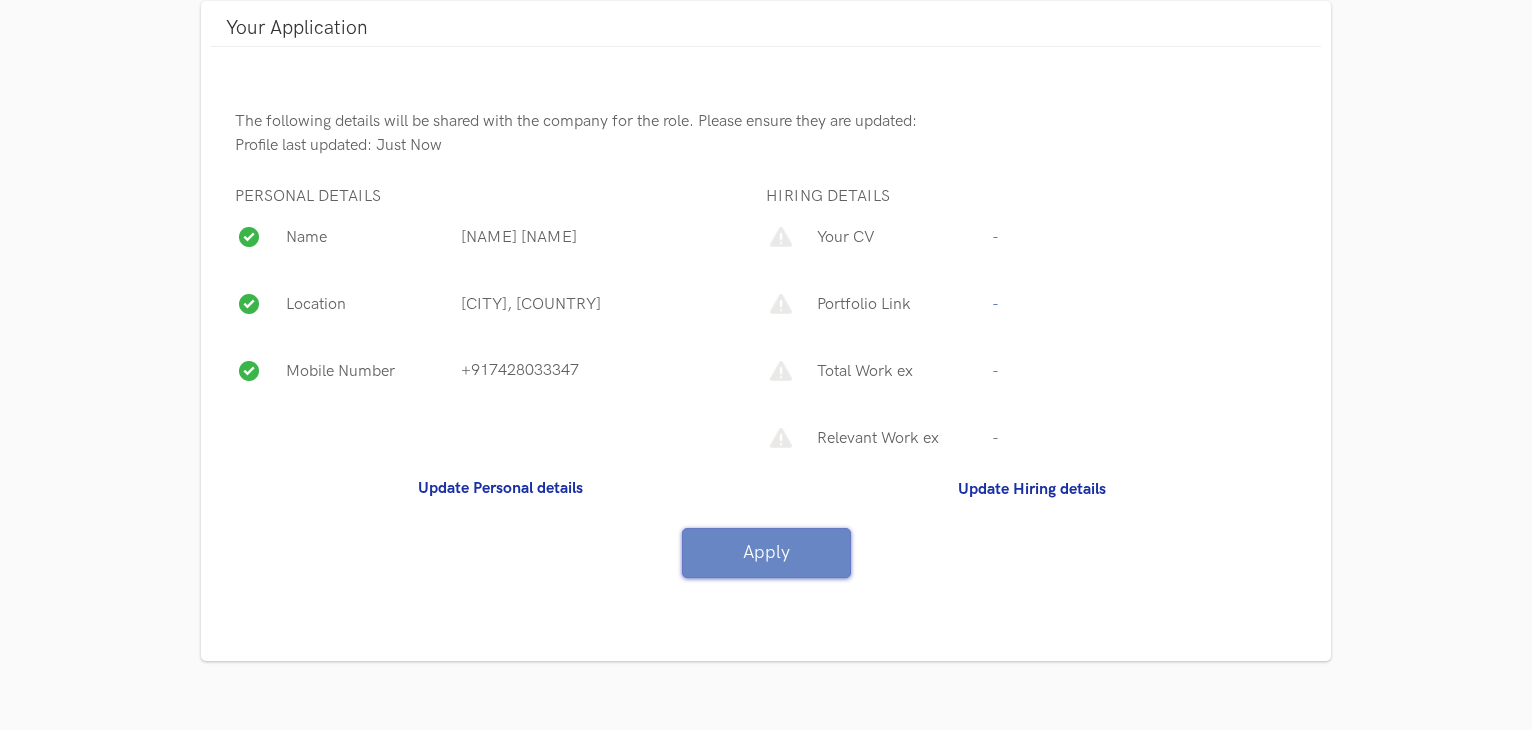 click on "Update Hiring details" at bounding box center (1031, 489) 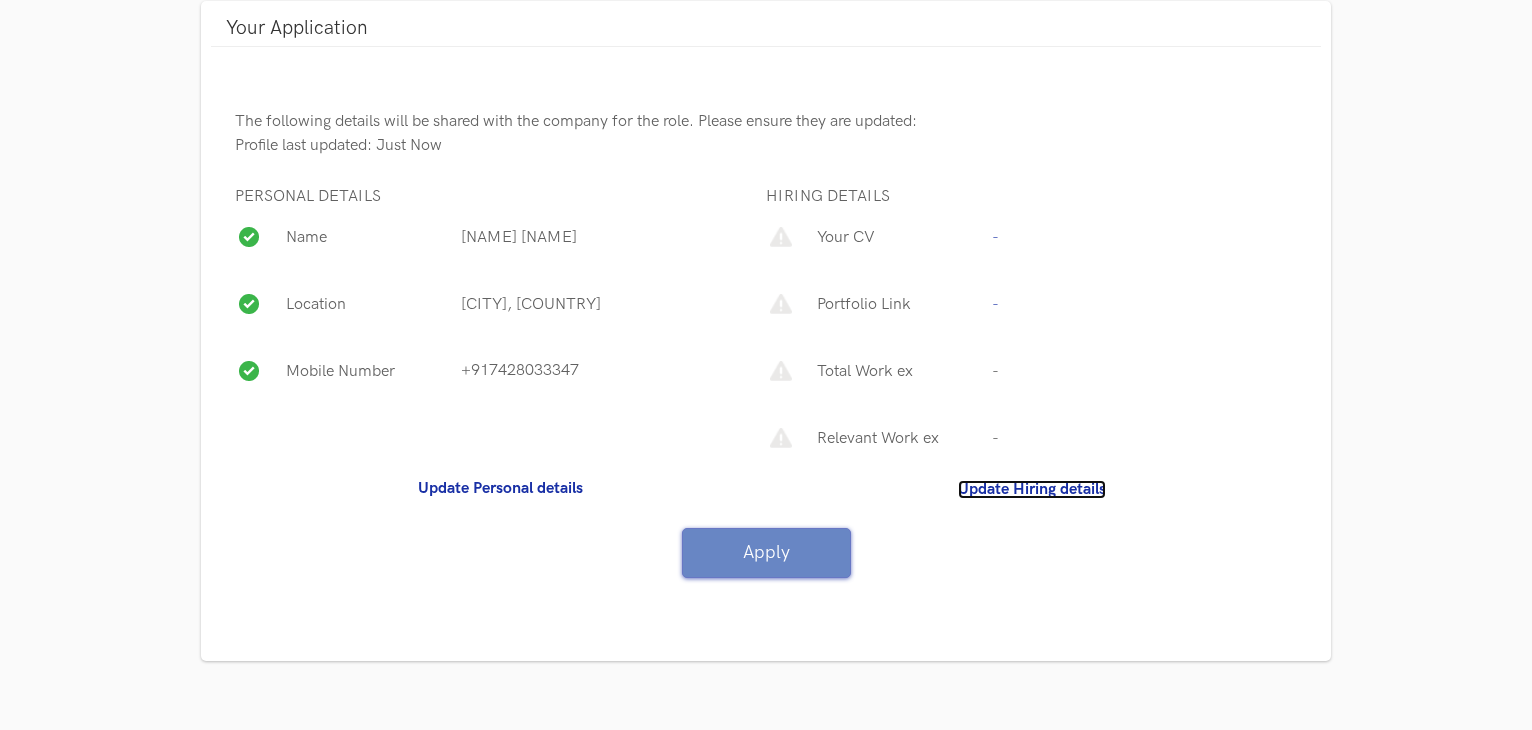 click on "Update Hiring details" at bounding box center (1032, 489) 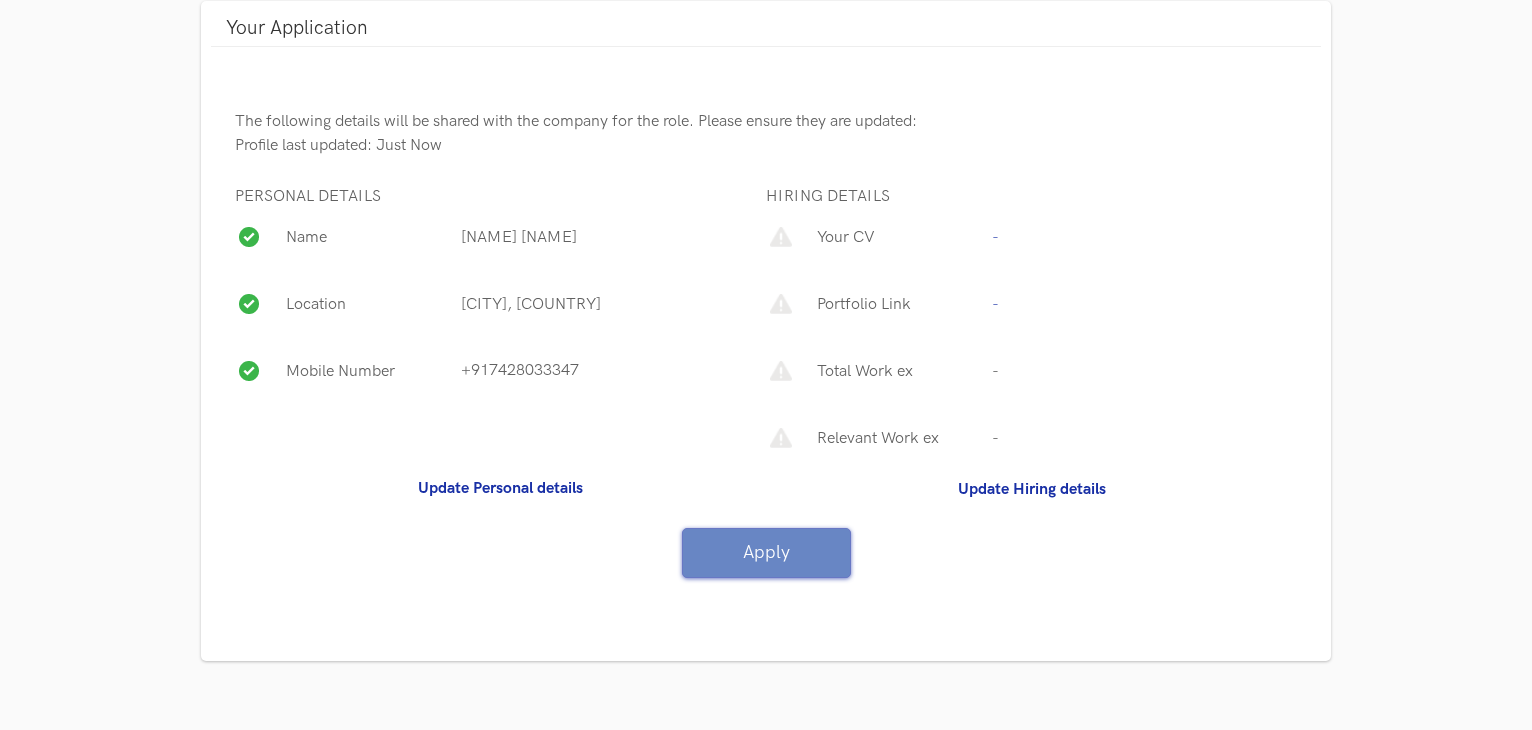 click on "uxhack.co UI UX Designer Apply   OPEN TILL 30 Aug, 2025 About the Job We are looking for a UI UX Designer for a client project. This is a paid gig of around 3-4 weeks, focussed on designing screens for an internal NBFC products Role: UI UX Designer Screens: 20-25 screens Duration: 3-4 weeks Commercials: Rs. 40-50k Location: Remote Part-time/Full-time: Choice is yours, we are focussed on the output Project starts: Immediately The project involves: Creating custom components based on existing libraries, for internal user journeys, as well creating screens Optimising user flows Doing design QA for dev output You will be working closely with Akshay & Nishith, Co-founders at UXHack, on this project. We are a complete remote startup and operate asynchronously. Read more about our culture and working style  here We'd like to move fast and close out this hiring in the next couple of days If you know someone who'd be a good fit, please share this with them. What we are looking for:  - Process:   Apply on the site" at bounding box center [766, -292] 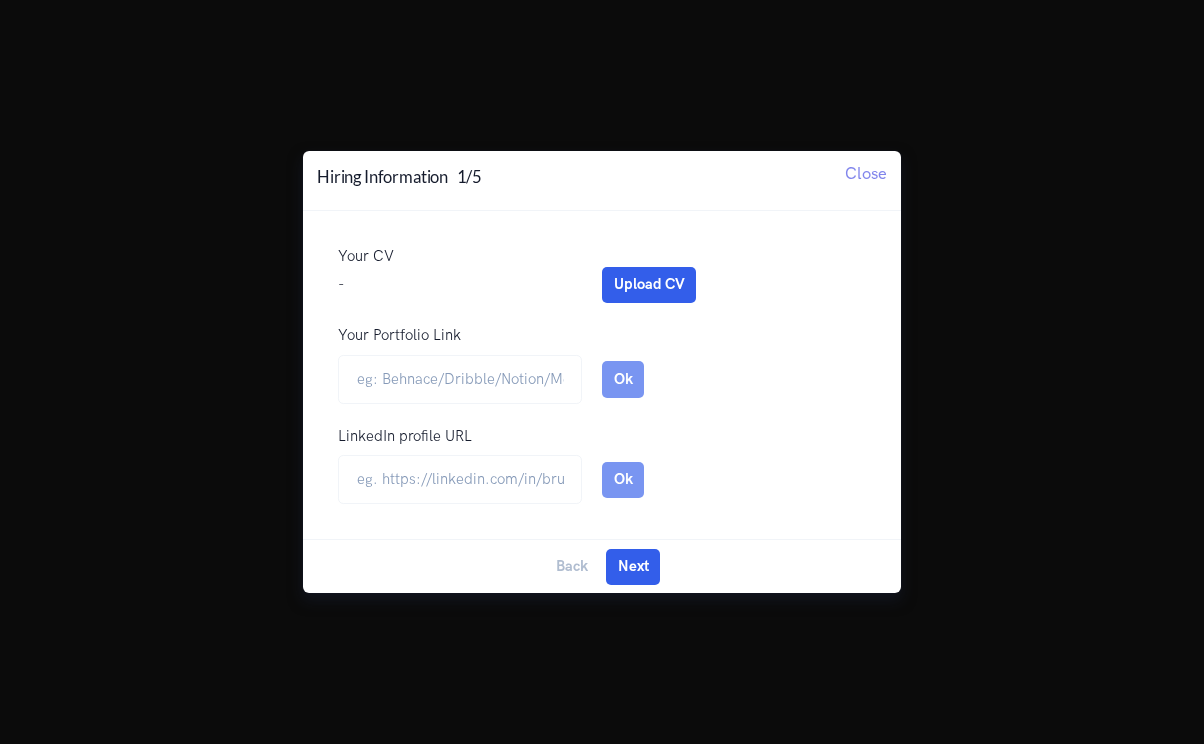 scroll, scrollTop: 0, scrollLeft: 0, axis: both 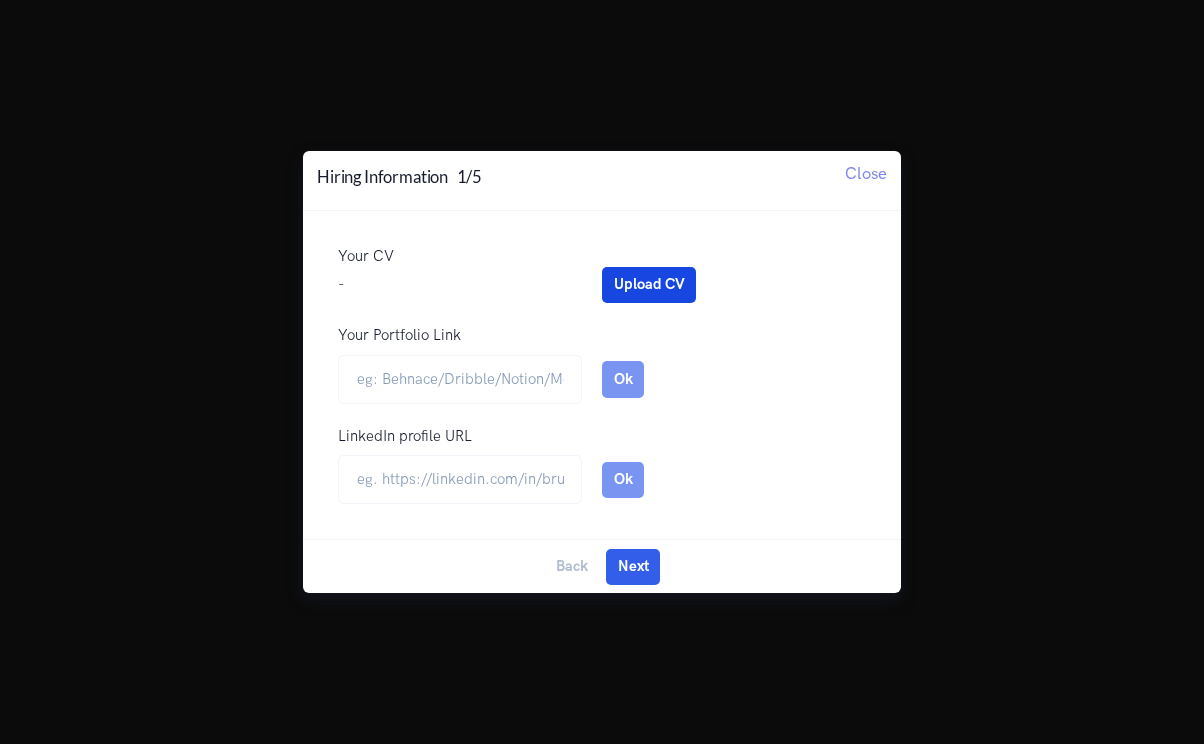 click on "Upload CV" at bounding box center (649, 285) 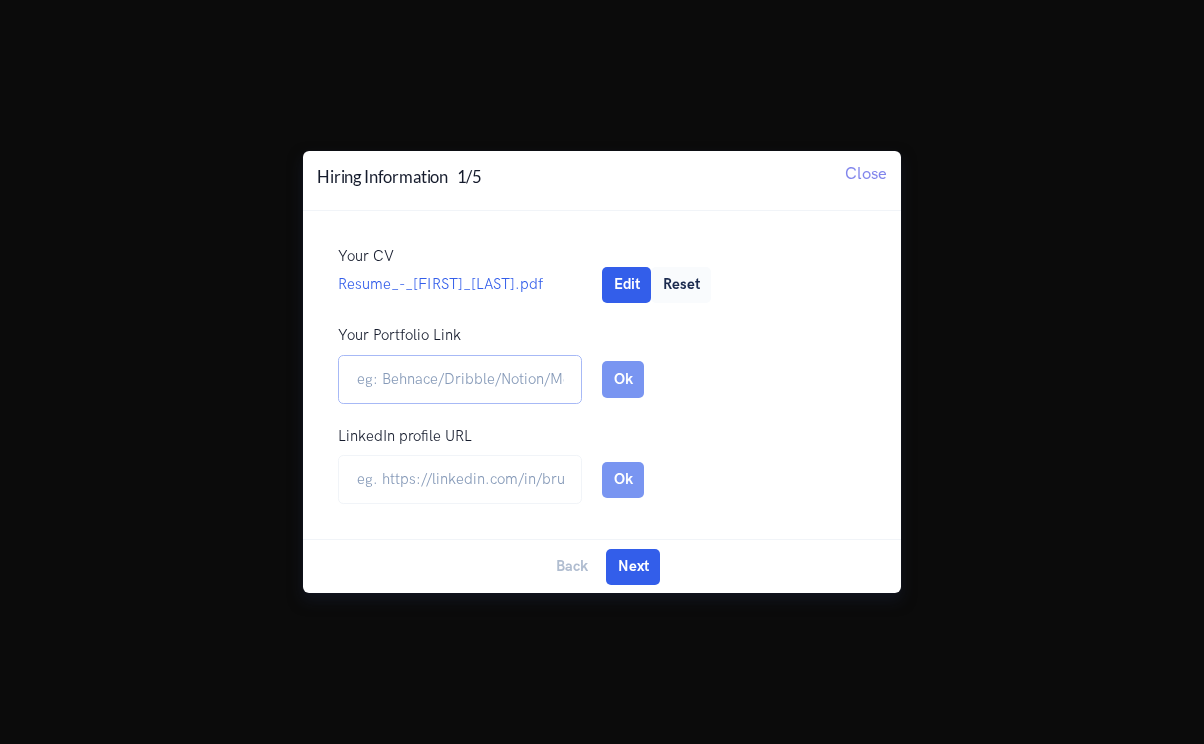 click on "Your Portfolio Link" at bounding box center (460, 379) 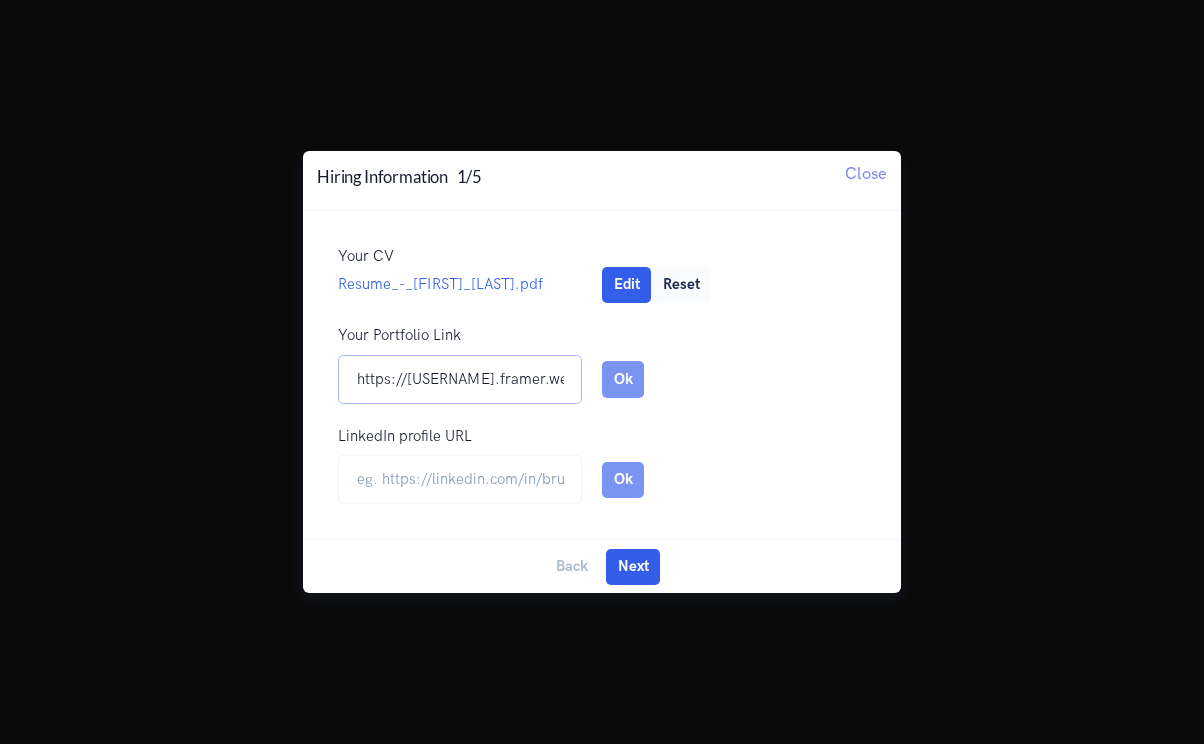 scroll, scrollTop: 0, scrollLeft: 61, axis: horizontal 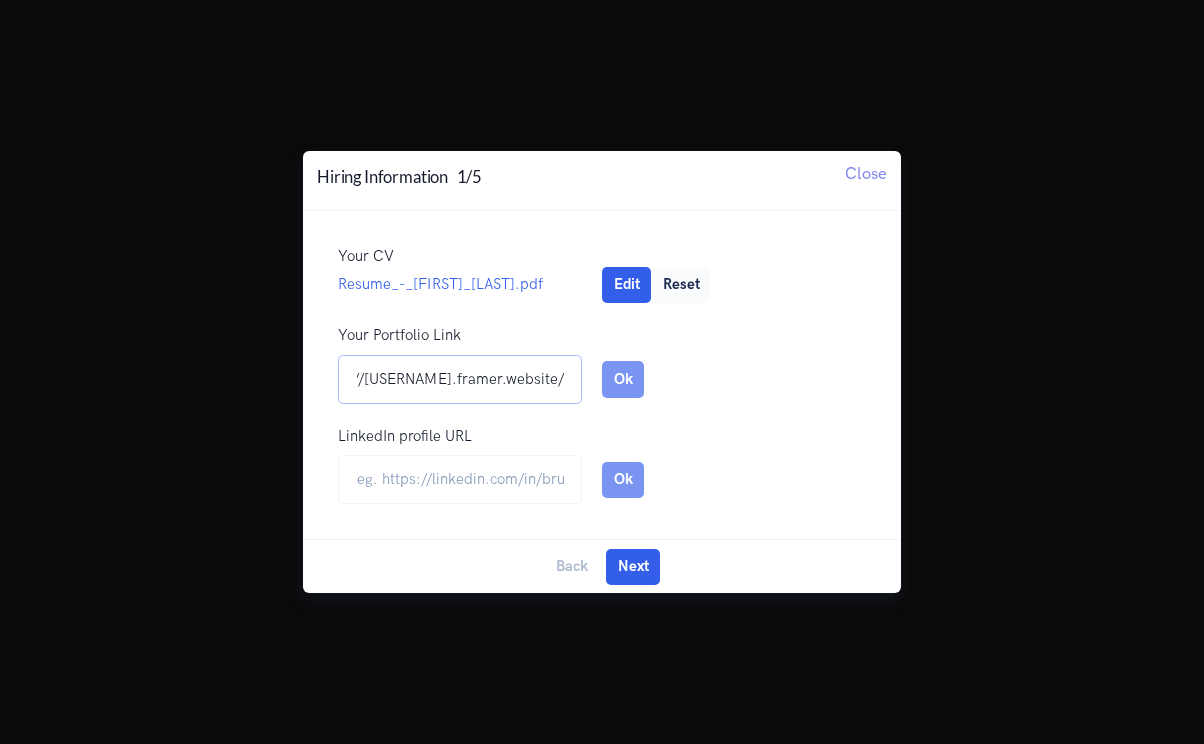 type on "https://[USERNAME].framer.website/" 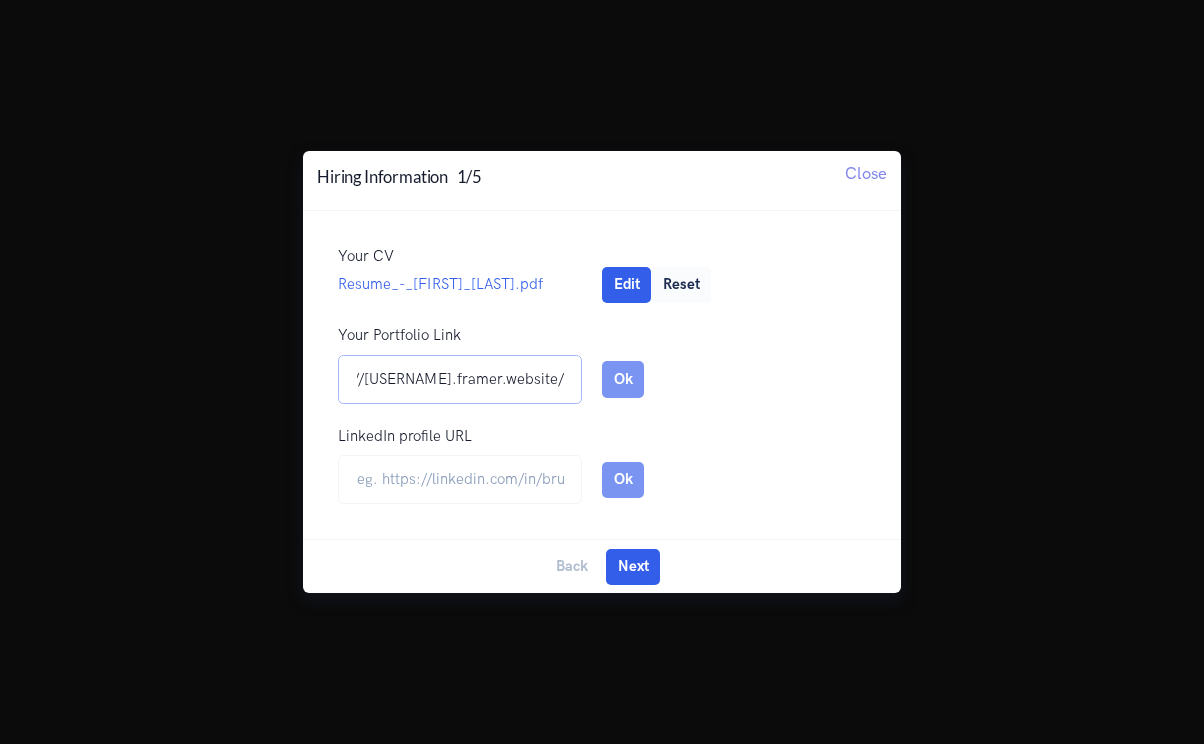 scroll, scrollTop: 0, scrollLeft: 0, axis: both 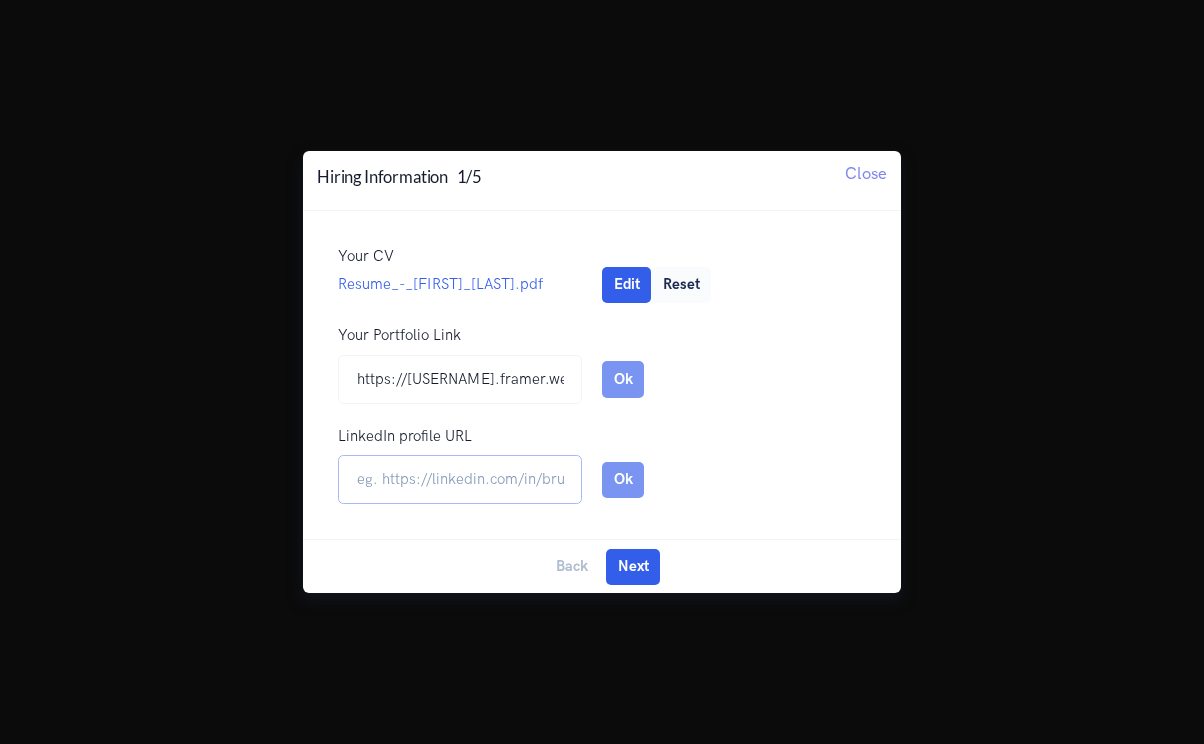 click at bounding box center [460, 479] 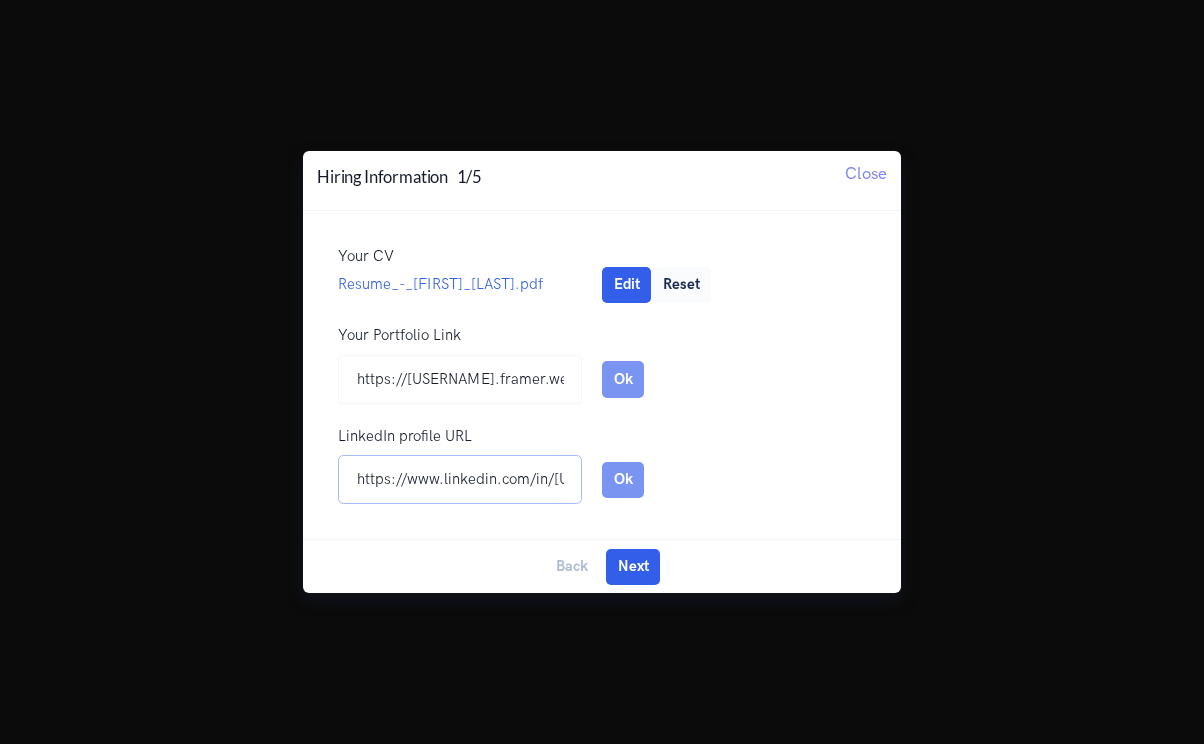 scroll, scrollTop: 0, scrollLeft: 79, axis: horizontal 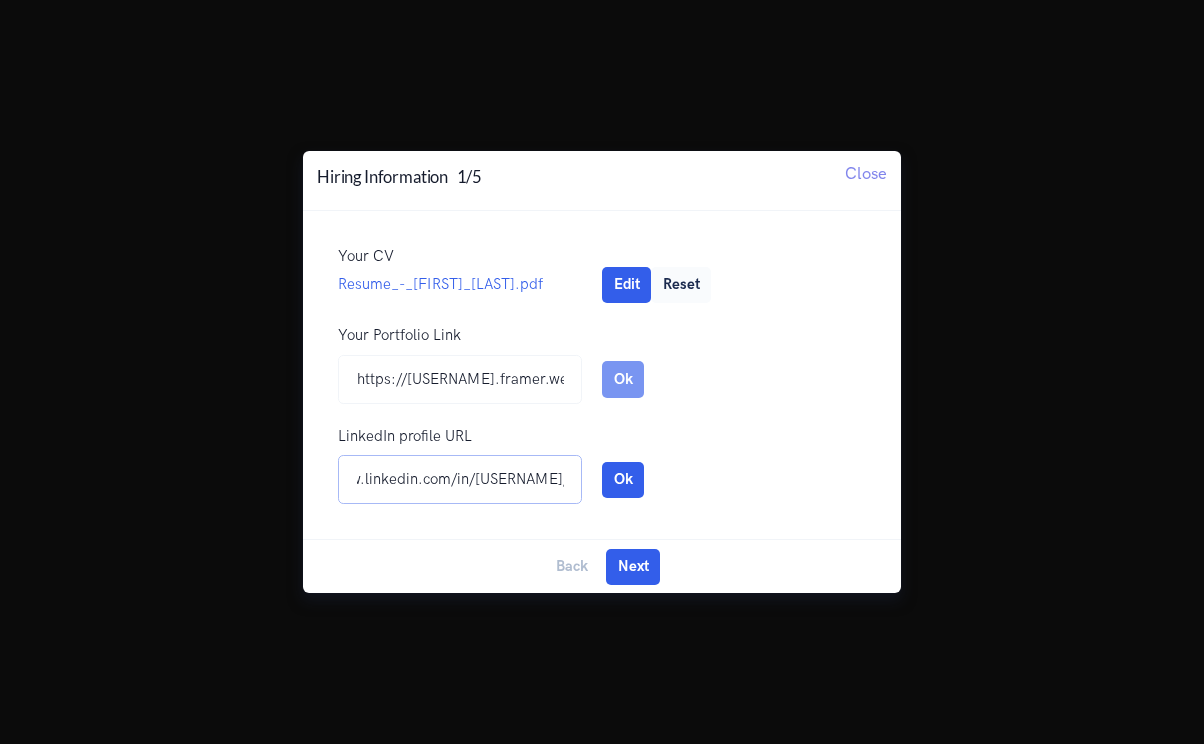 type on "https://www.linkedin.com/in/[USERNAME]/" 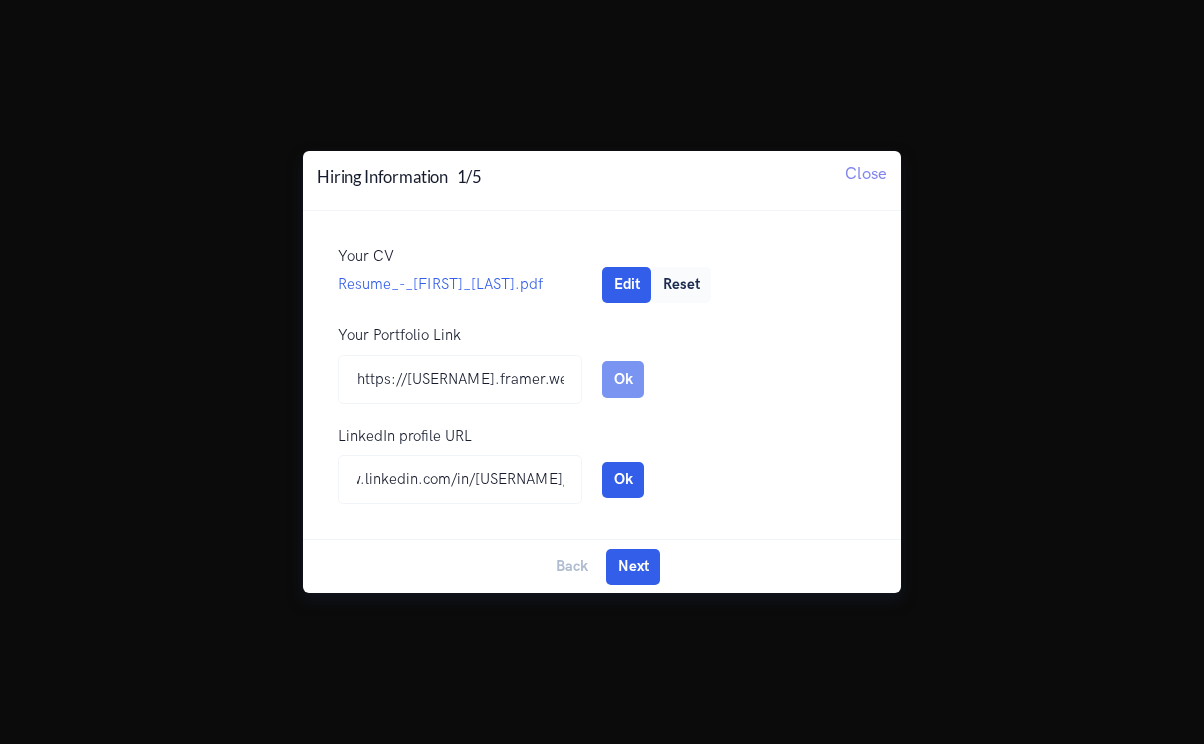 scroll, scrollTop: 0, scrollLeft: 0, axis: both 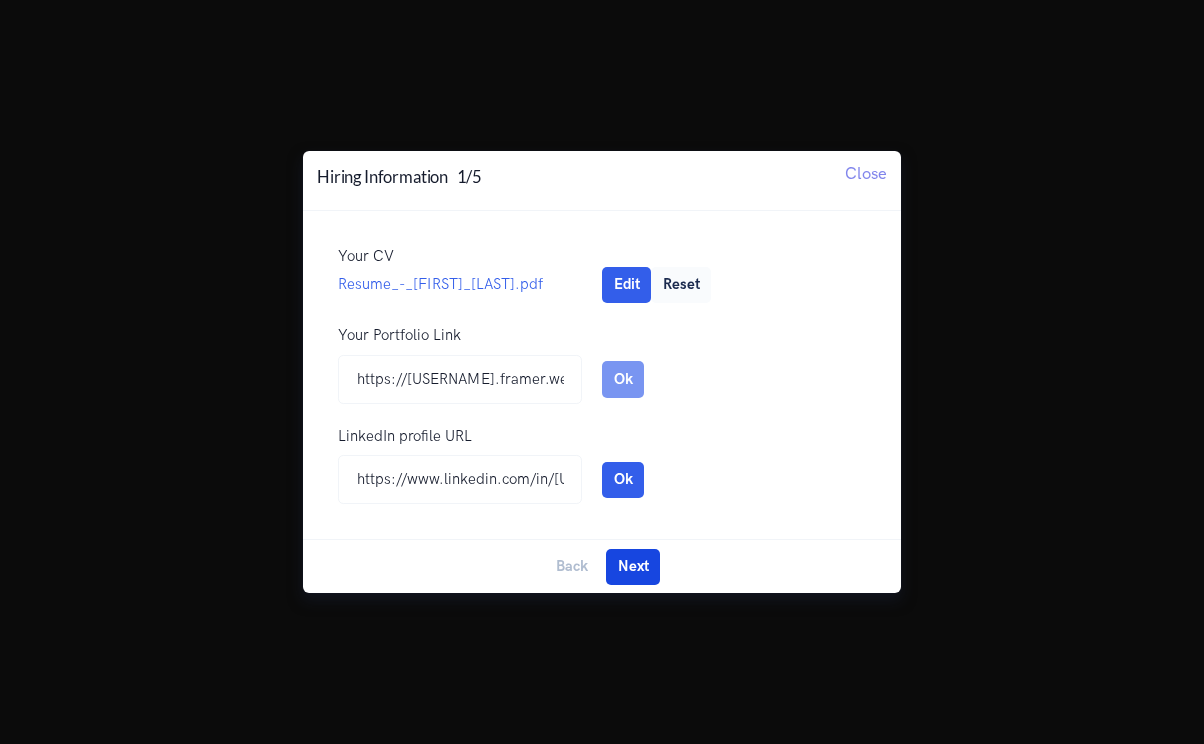 click on "Next" at bounding box center [633, 567] 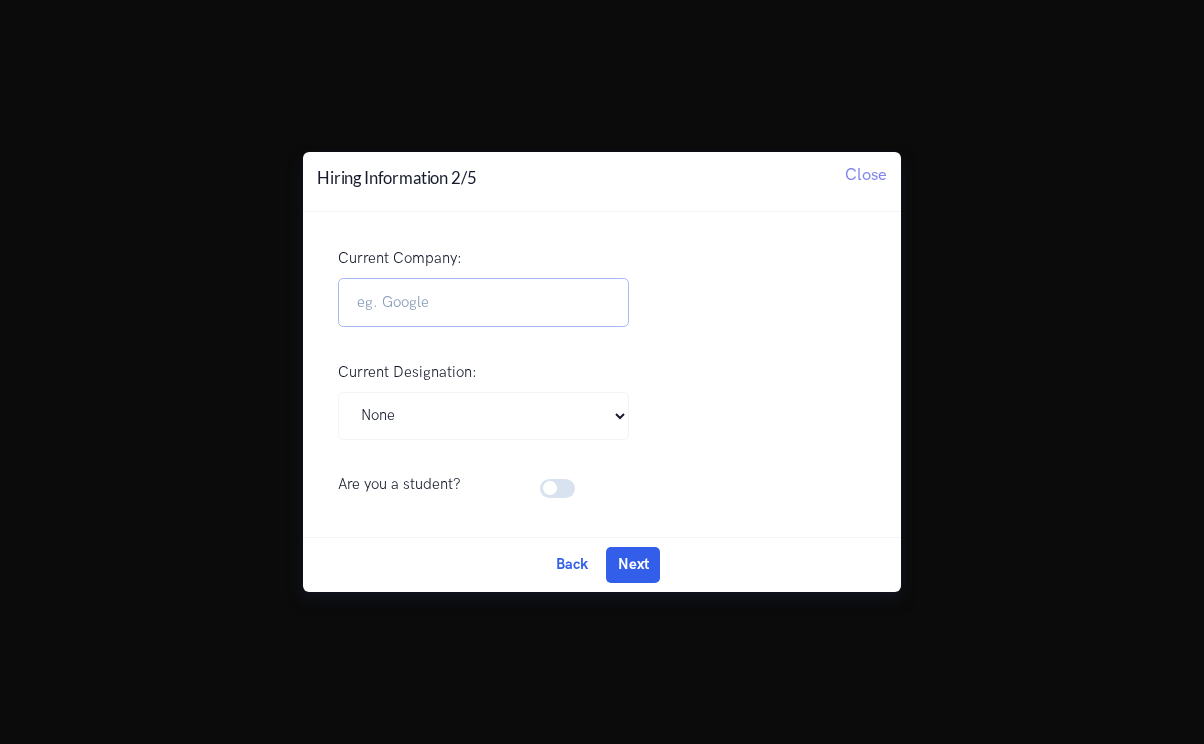 click on "Current Company:" at bounding box center [483, 302] 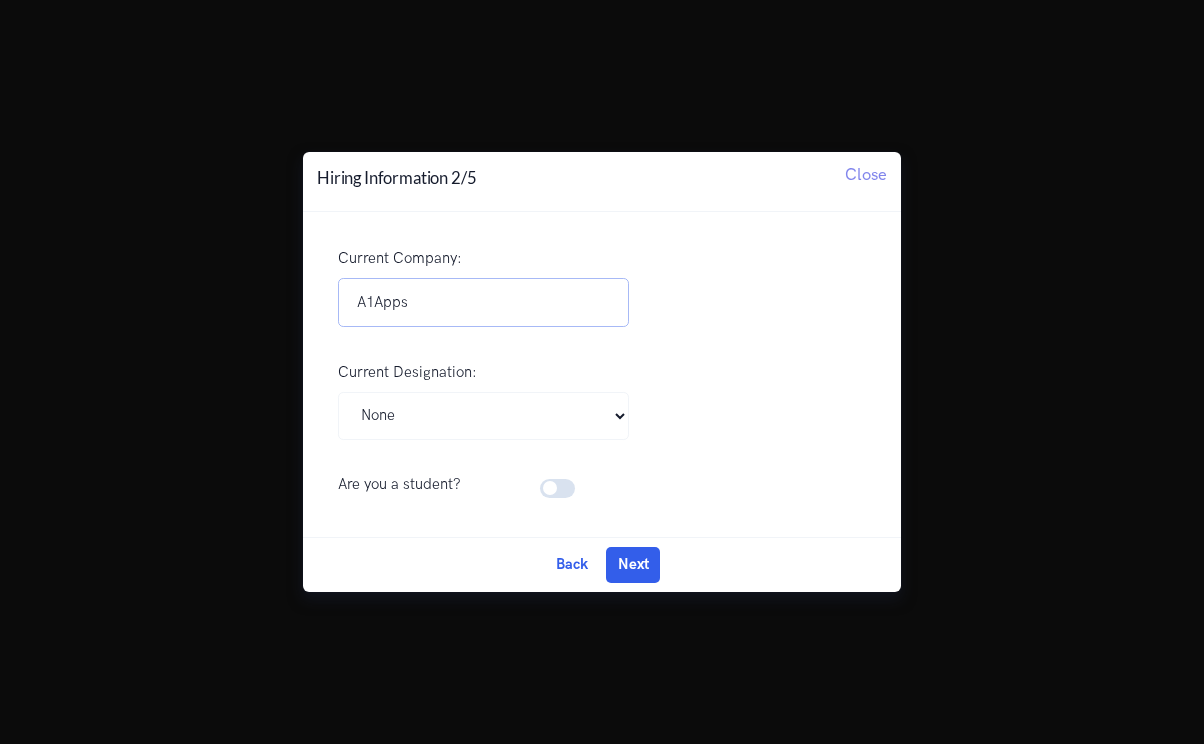 type on "A1Apps" 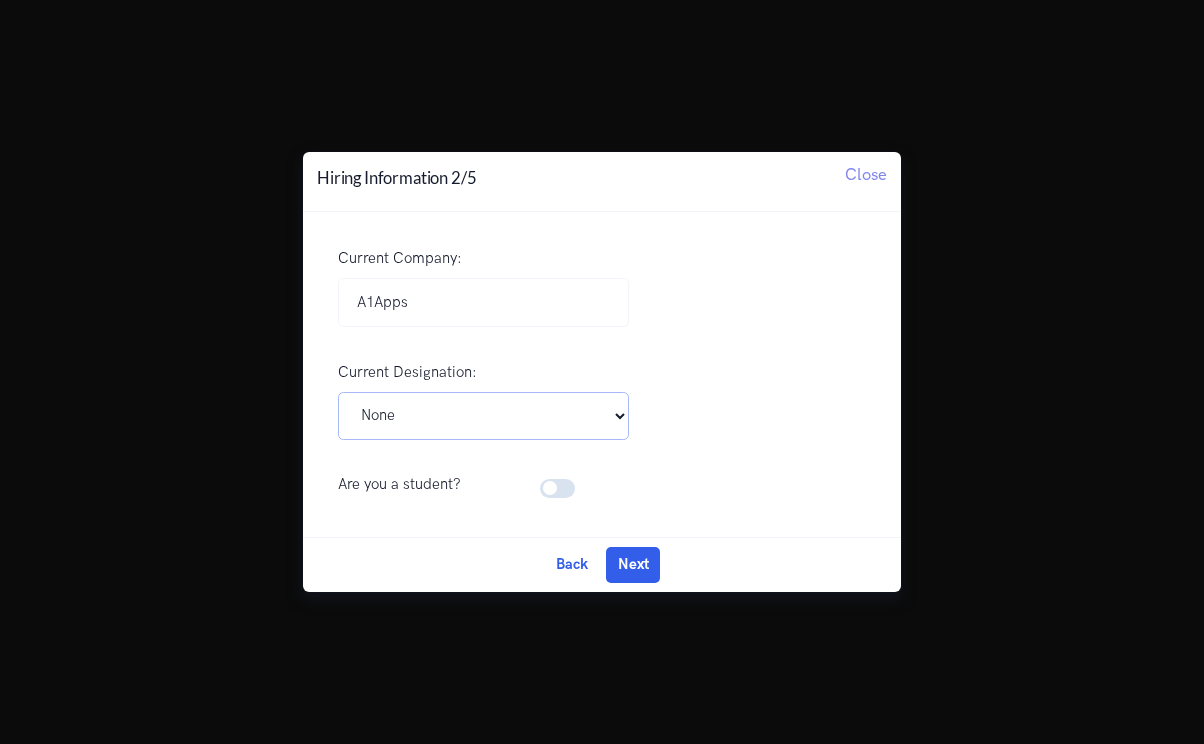 click on "Pick Your Designation Associate Product Manager Product Designer Product Manager Senior Product Designer Senior Product Manager Senior UX Designer UX Designer UI UX Designer UX Researcher Others None" at bounding box center (483, 416) 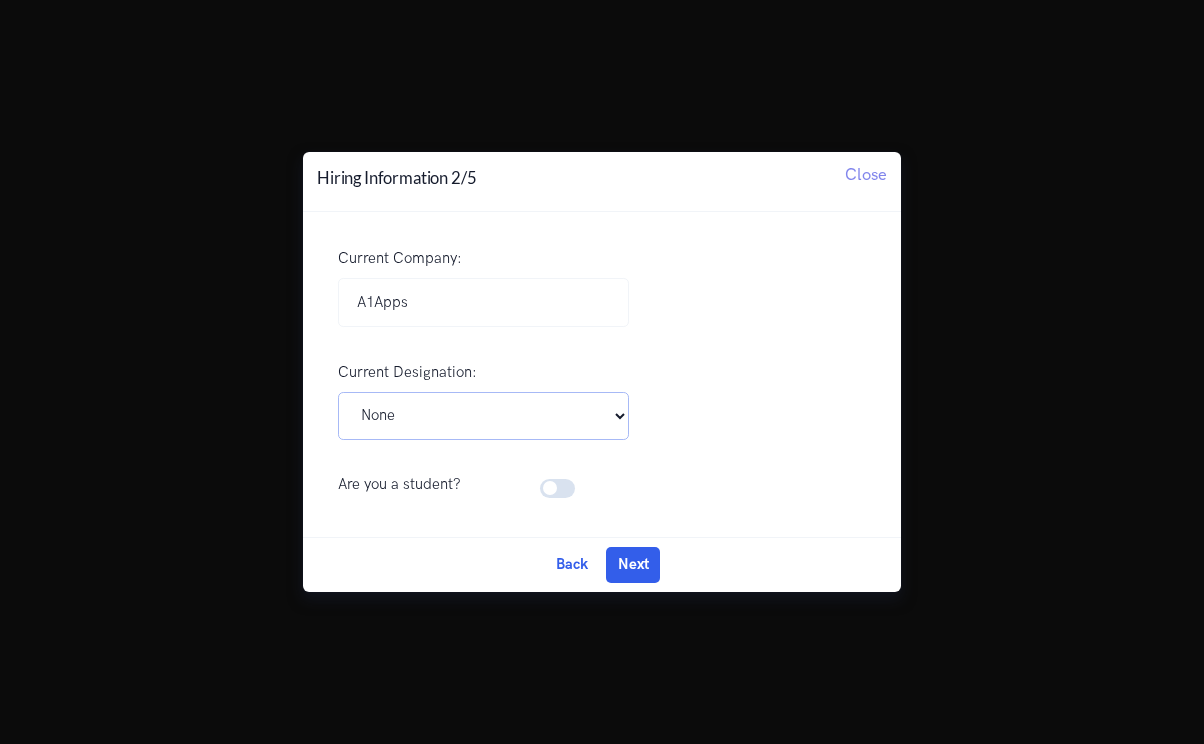 select on "Product Designer" 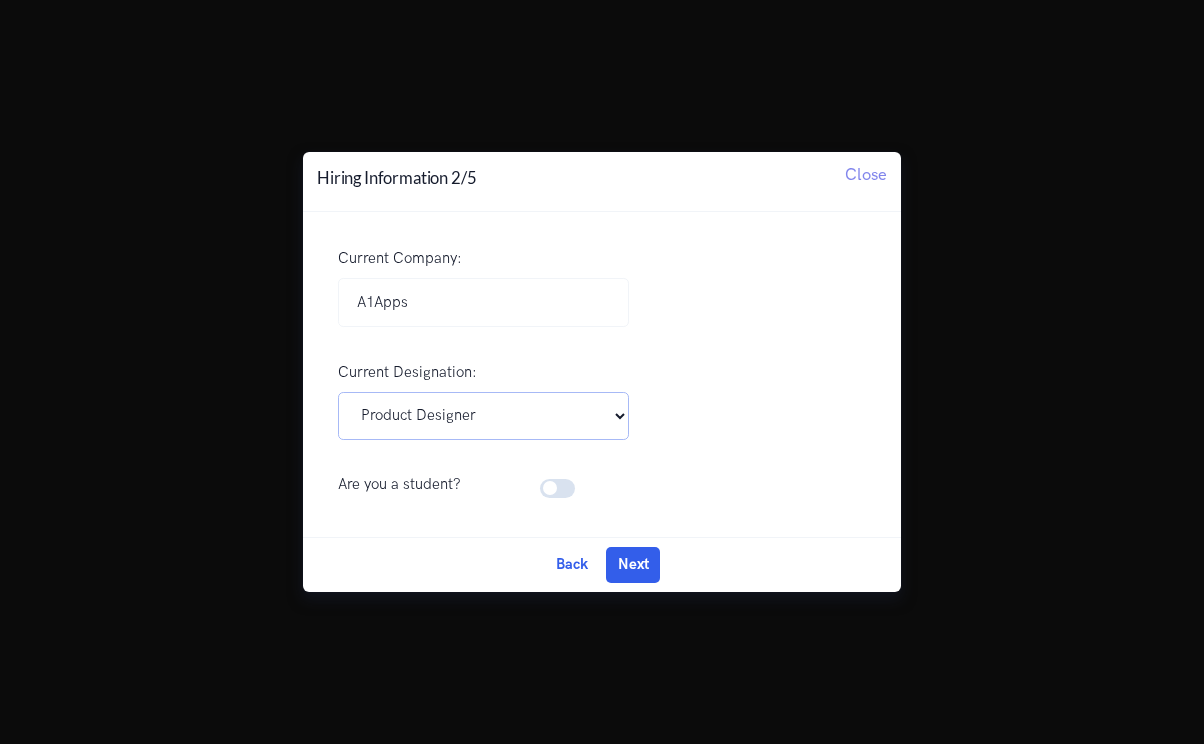 click on "Pick Your Designation Associate Product Manager Product Designer Product Manager Senior Product Designer Senior Product Manager Senior UX Designer UX Designer UI UX Designer UX Researcher Others None" at bounding box center [483, 416] 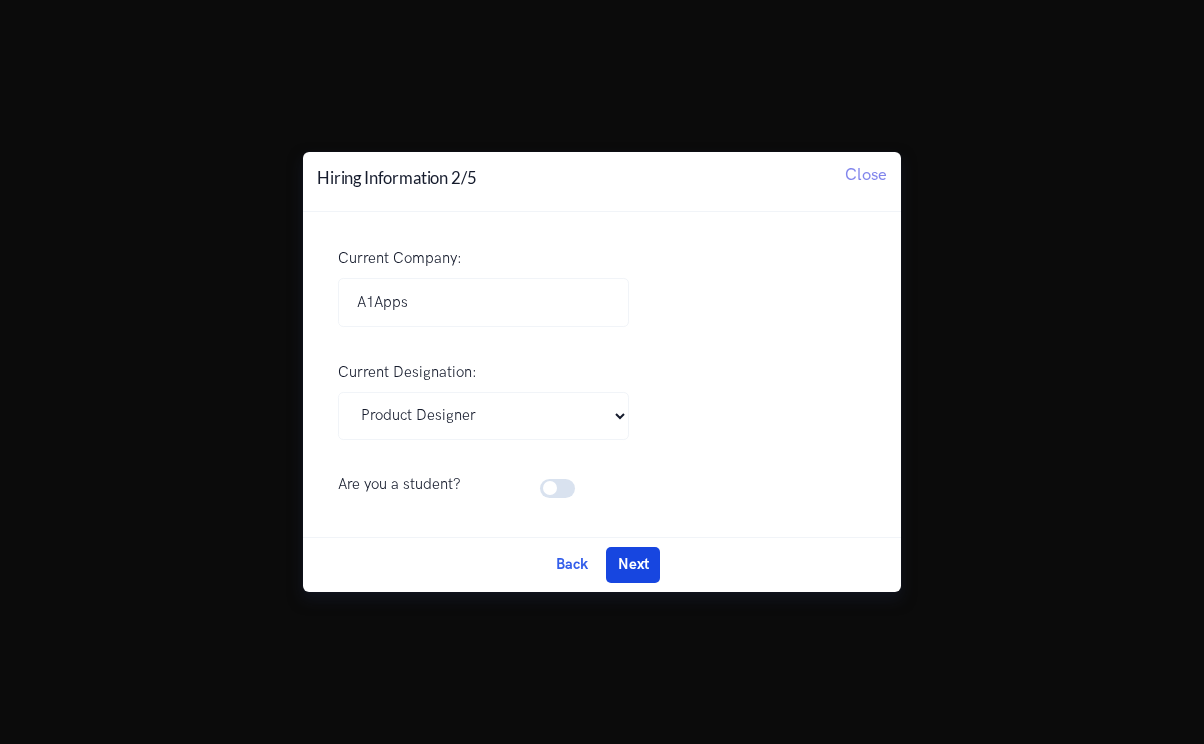 click on "Next" at bounding box center [633, 565] 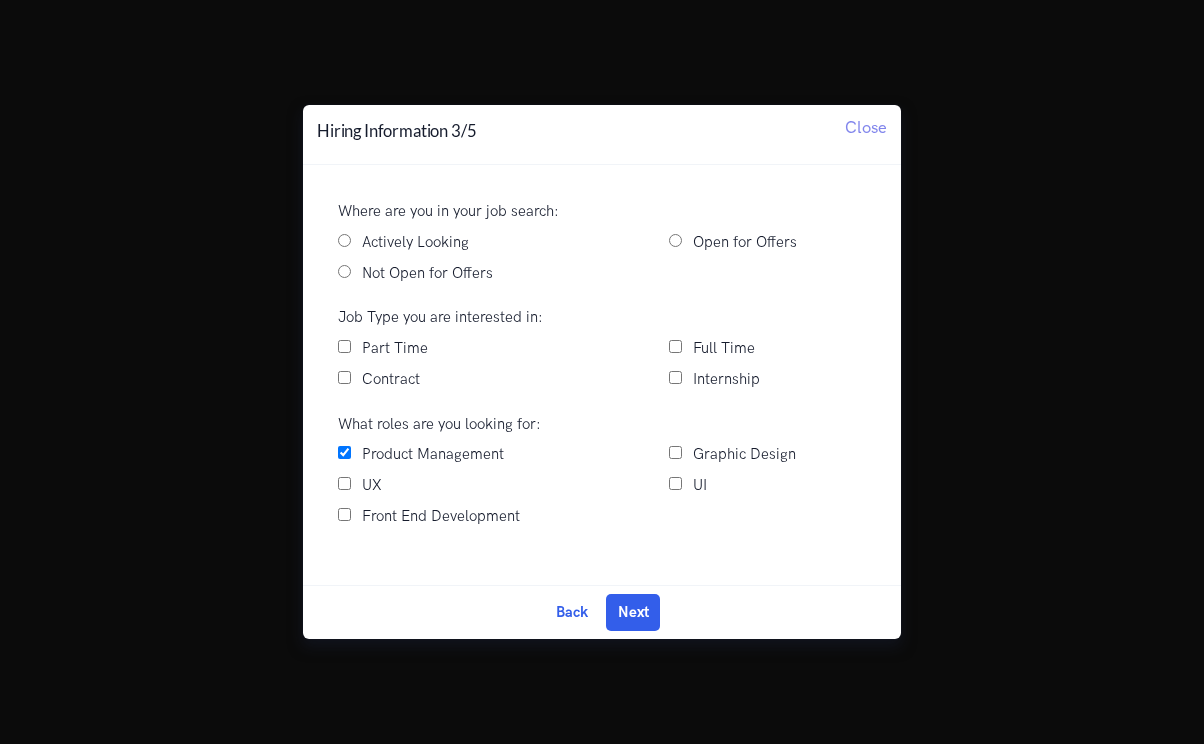 click on "Actively Looking" at bounding box center [415, 243] 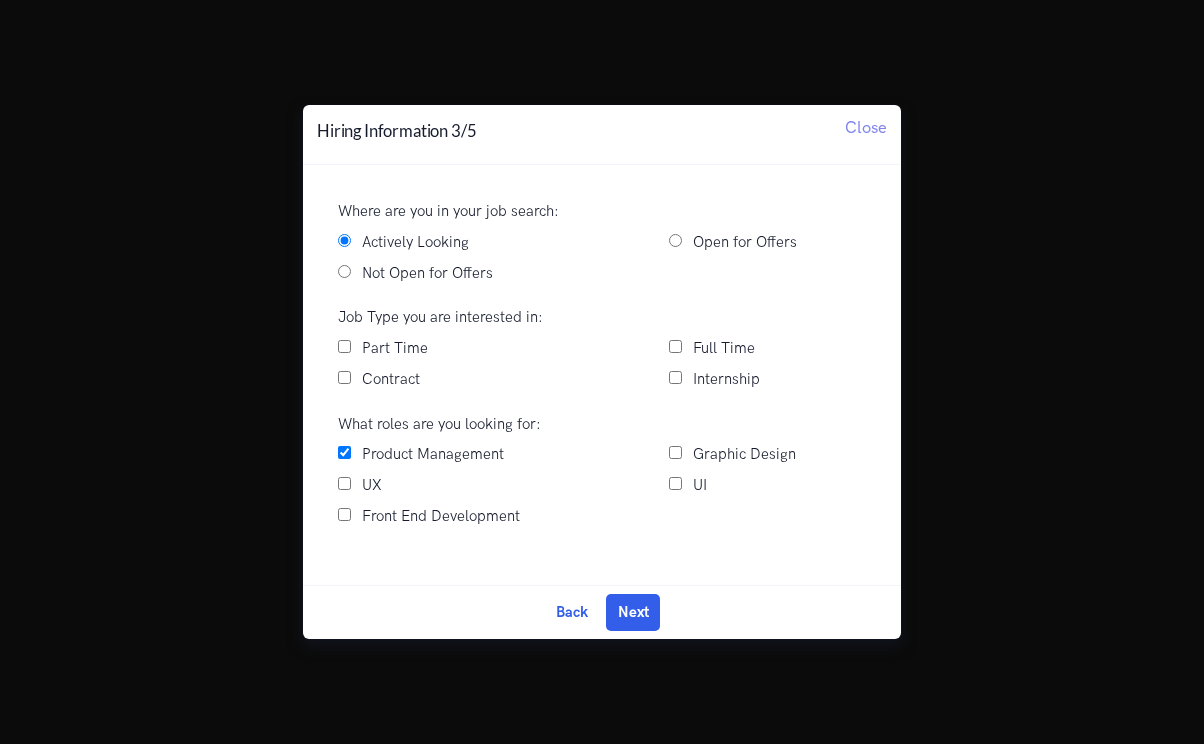 click on "Full Time" at bounding box center [724, 349] 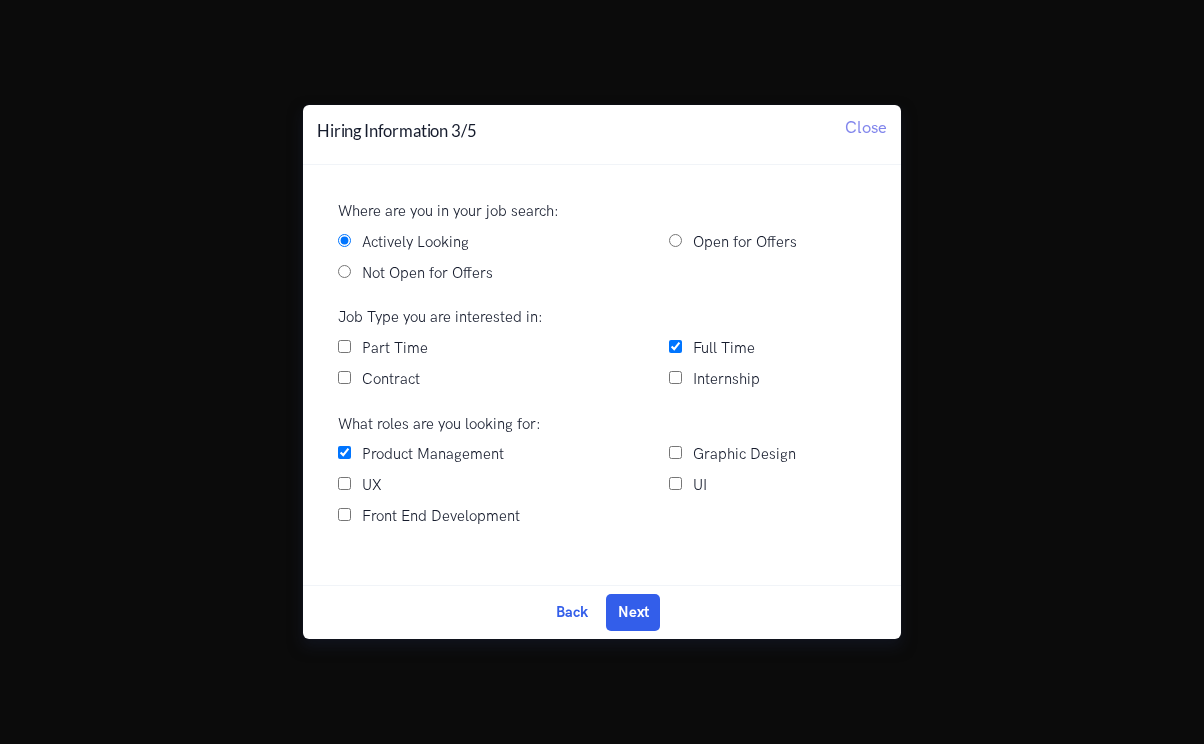 click on "Part Time" at bounding box center [395, 349] 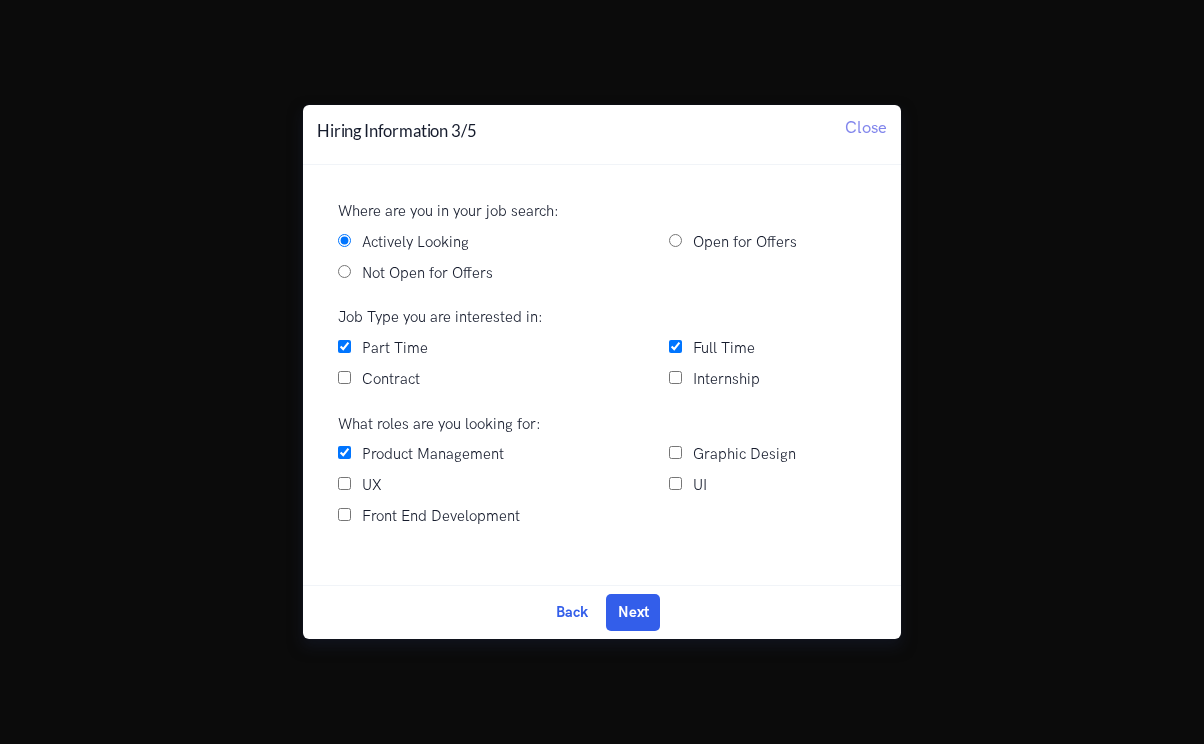 click on "Contract" at bounding box center [391, 380] 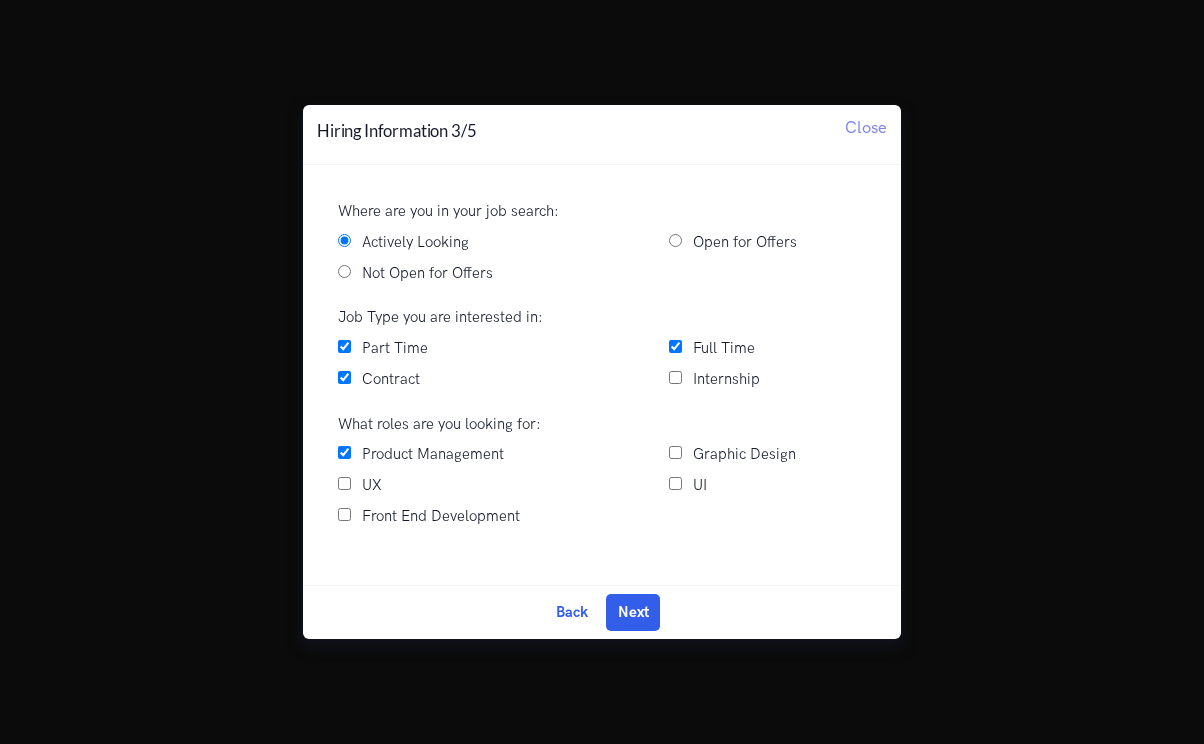 click on "UX" at bounding box center (372, 486) 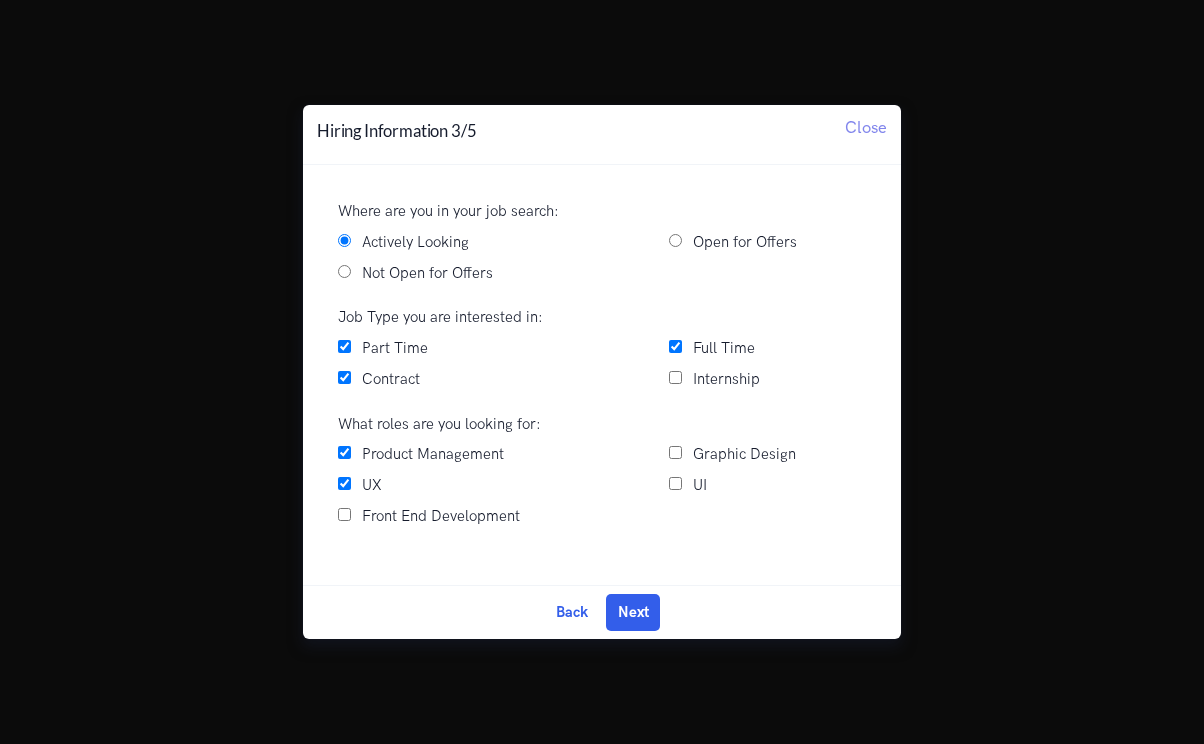 click on "UI" at bounding box center (675, 483) 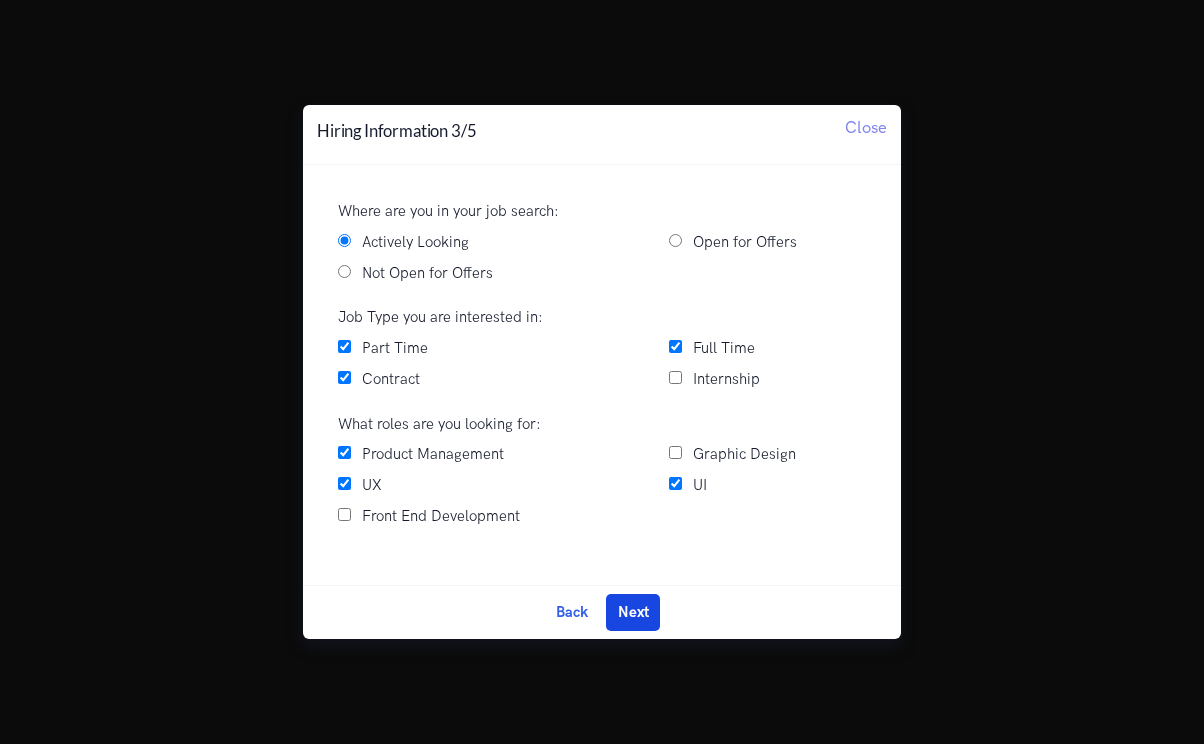 click on "Next" at bounding box center (633, 612) 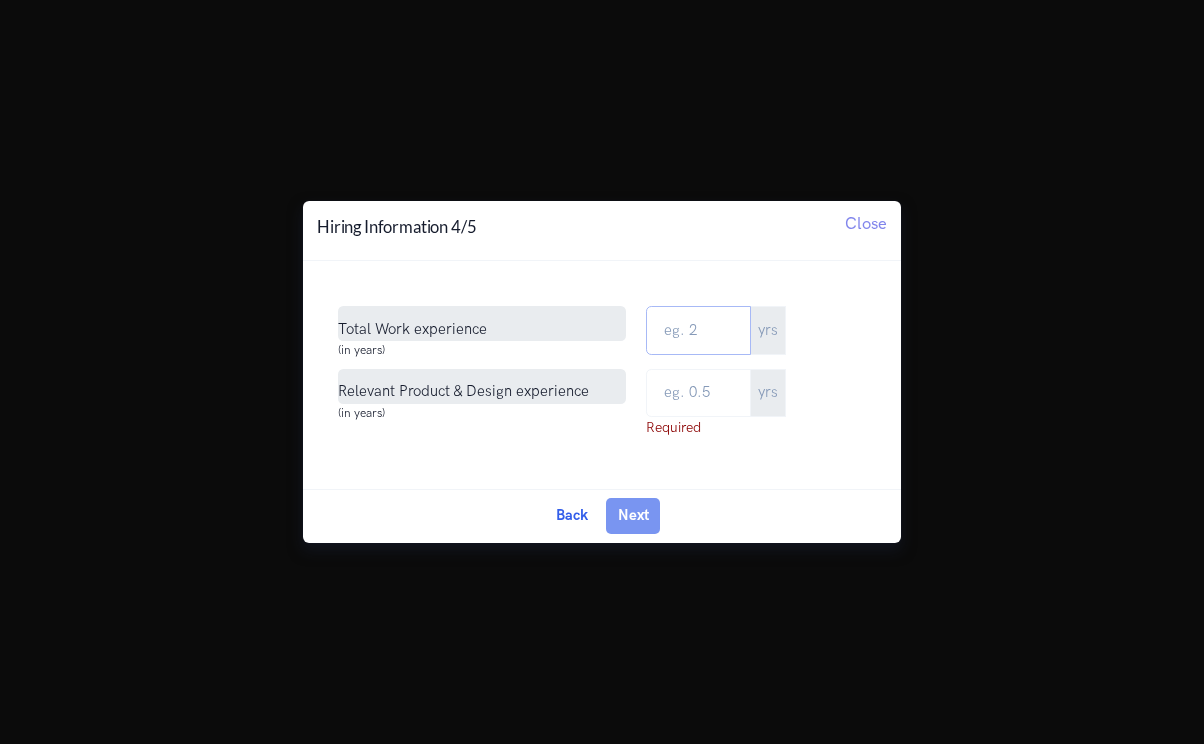 click on "Total Work Experience" at bounding box center (698, 330) 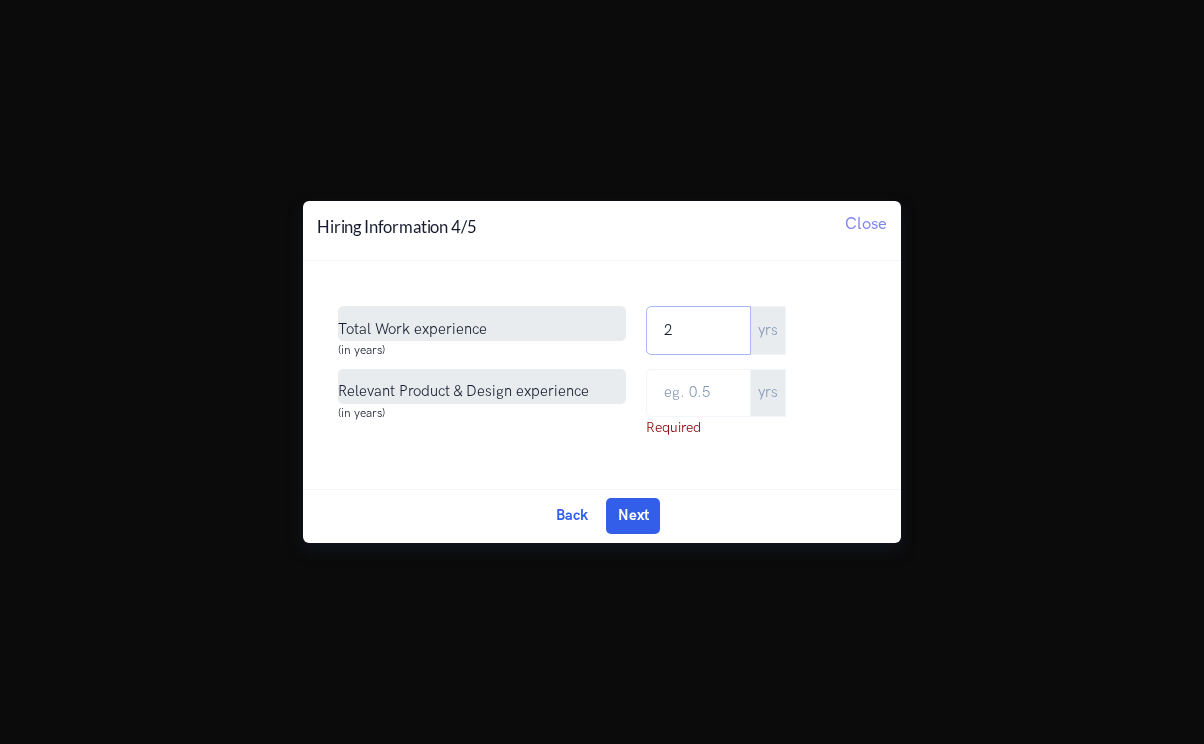 type on "2" 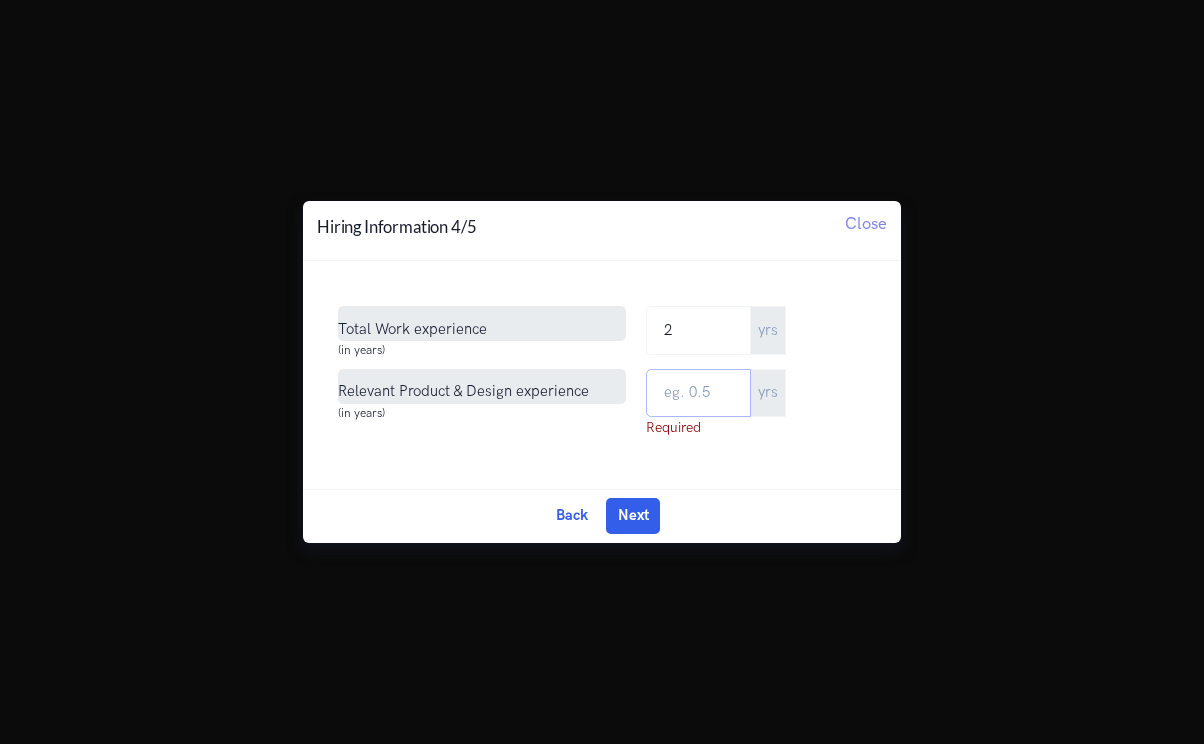 click at bounding box center (698, 393) 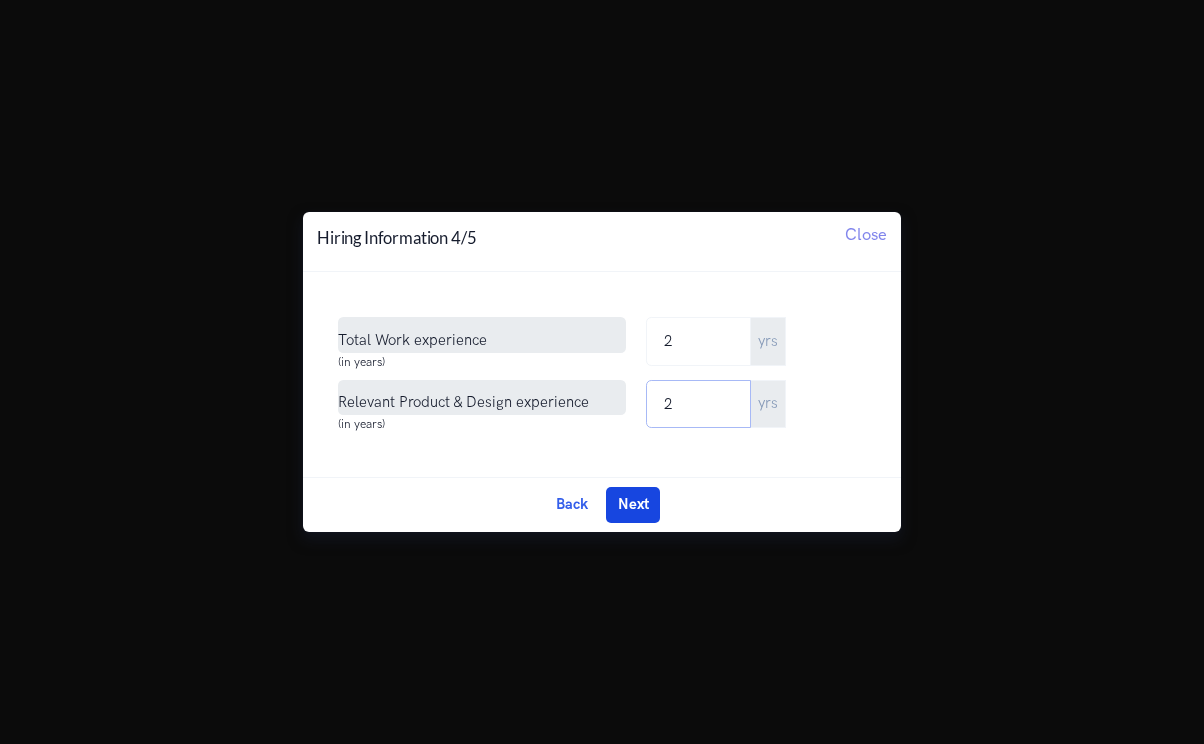 type on "2" 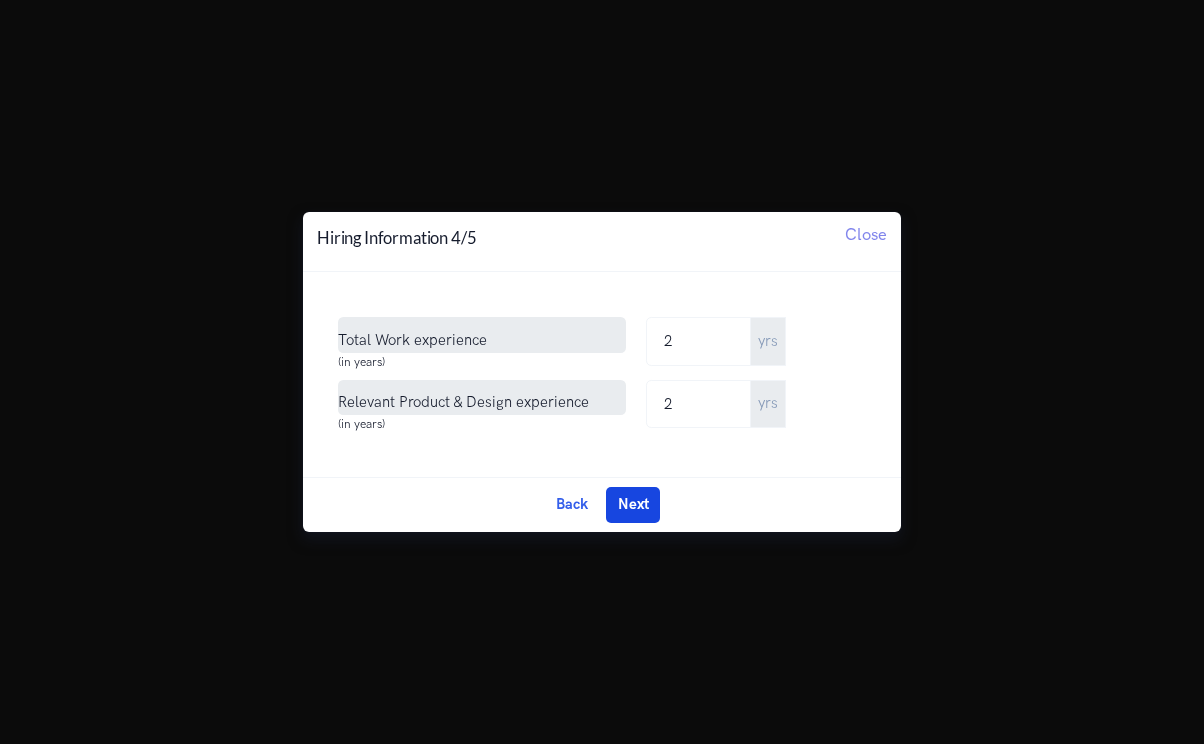 click on "Next" at bounding box center [633, 505] 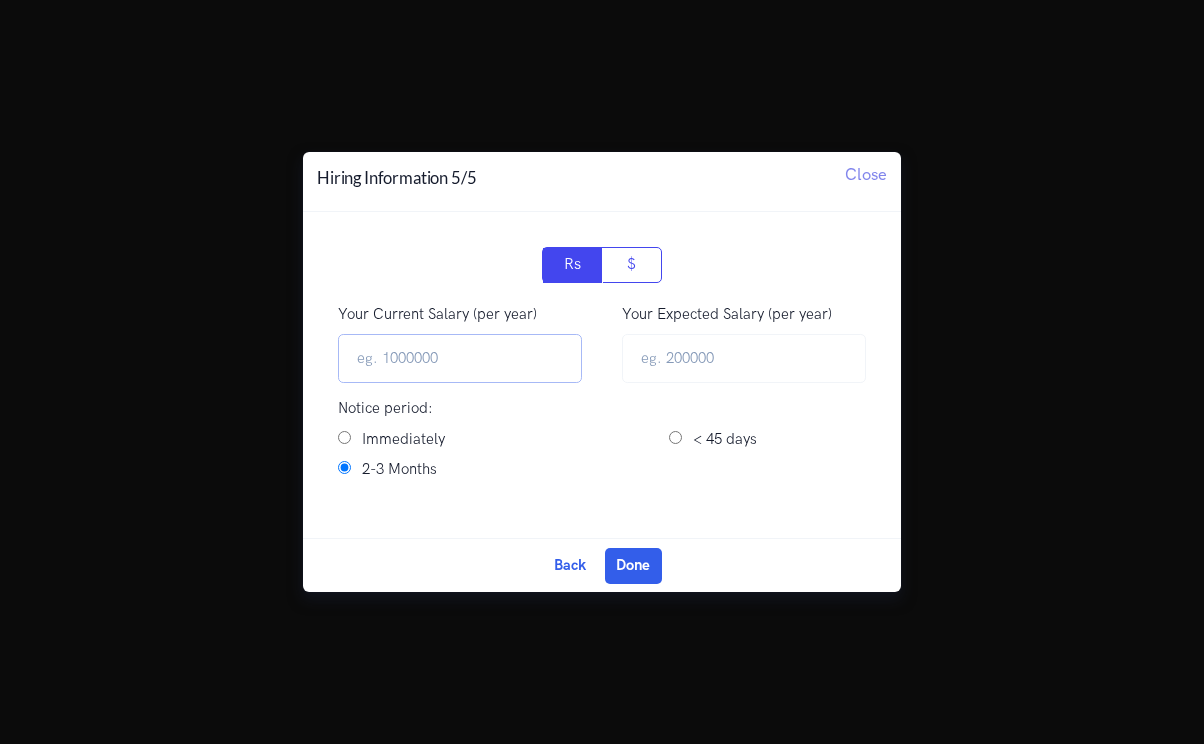 click on "Your Current Salary (per year)" at bounding box center (460, 358) 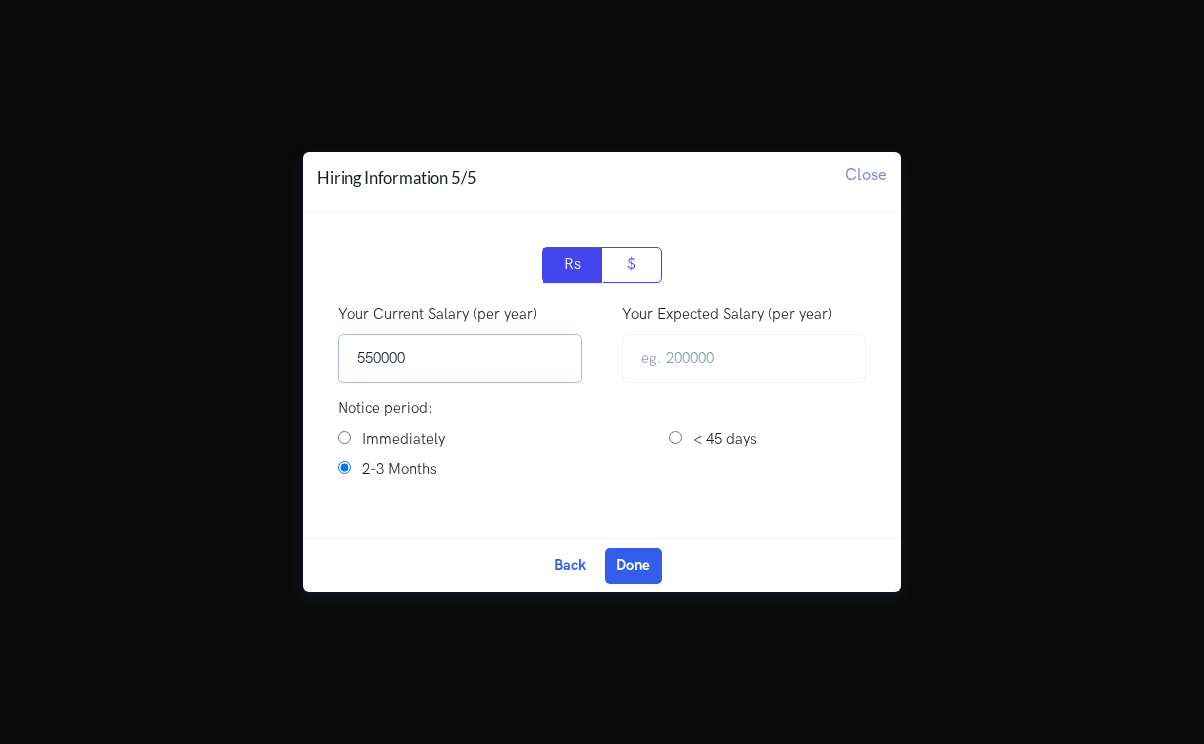 type on "550000" 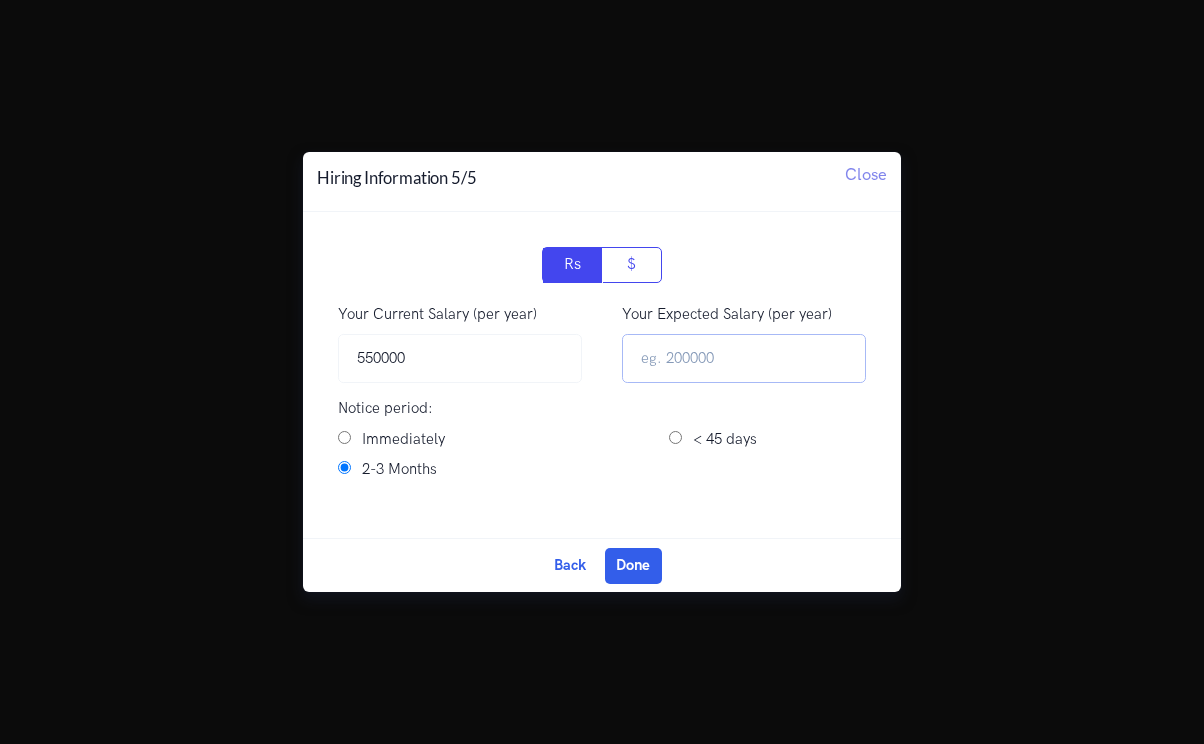 click at bounding box center (744, 358) 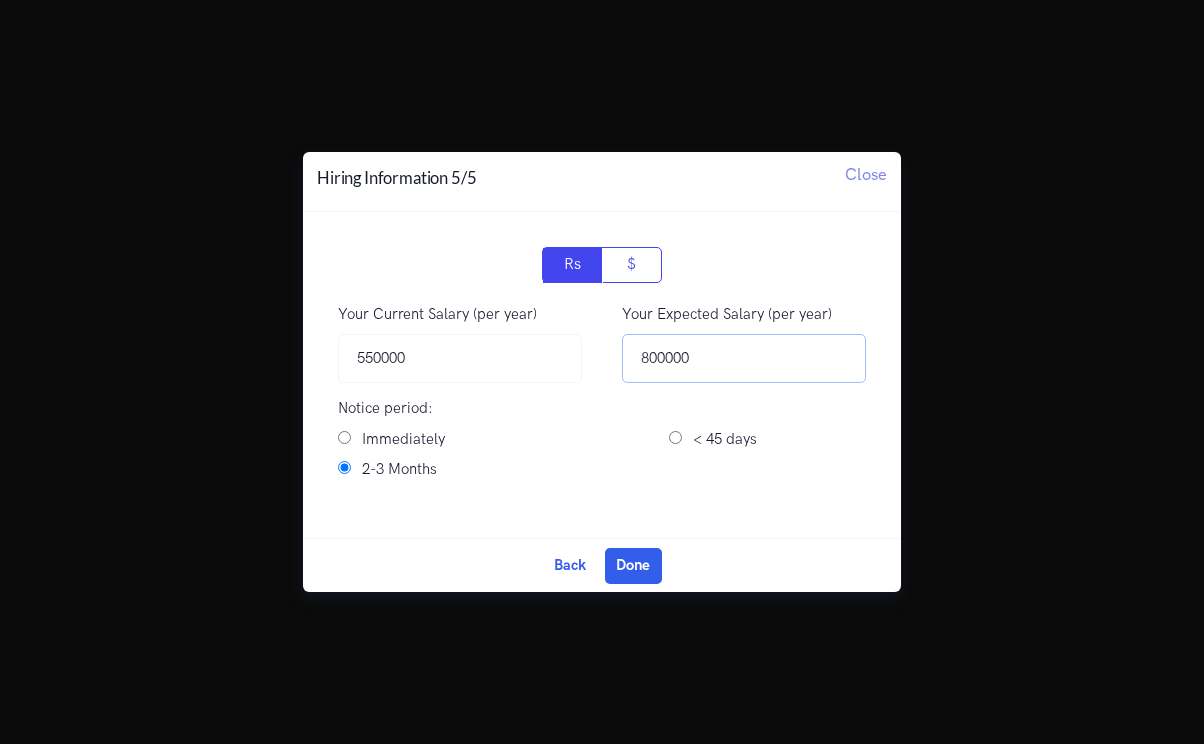 type on "800000" 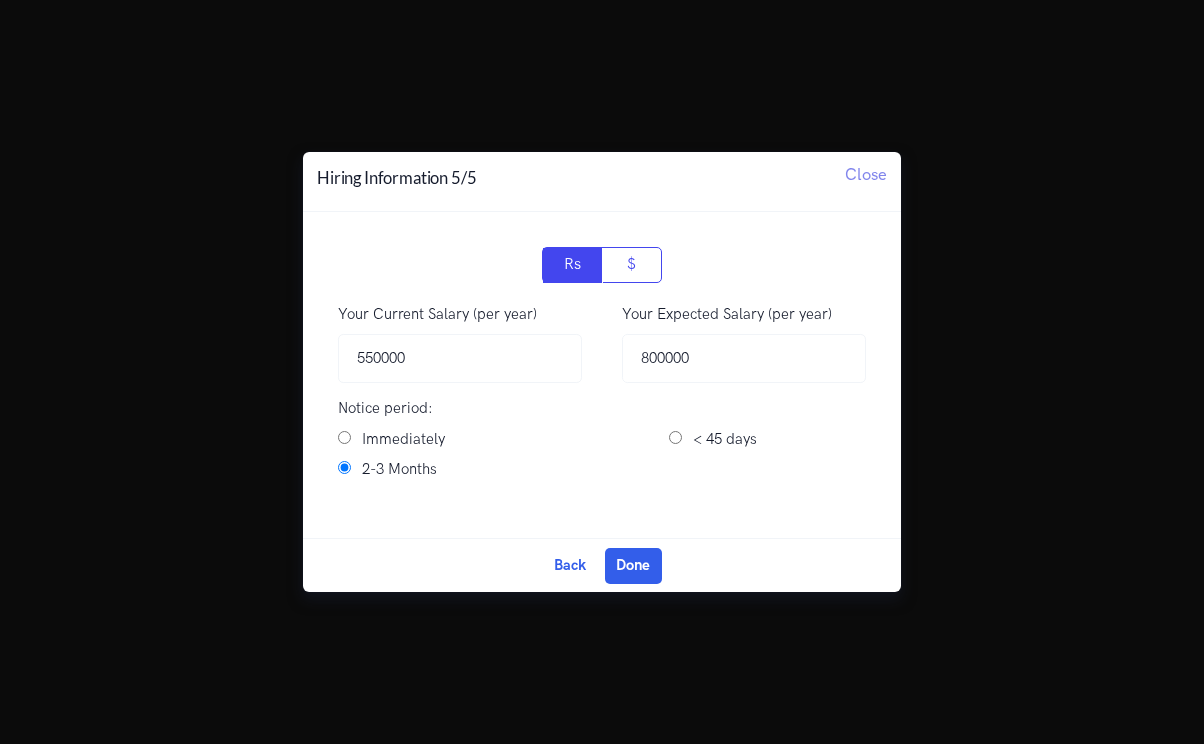 click on "Immediately" at bounding box center (403, 440) 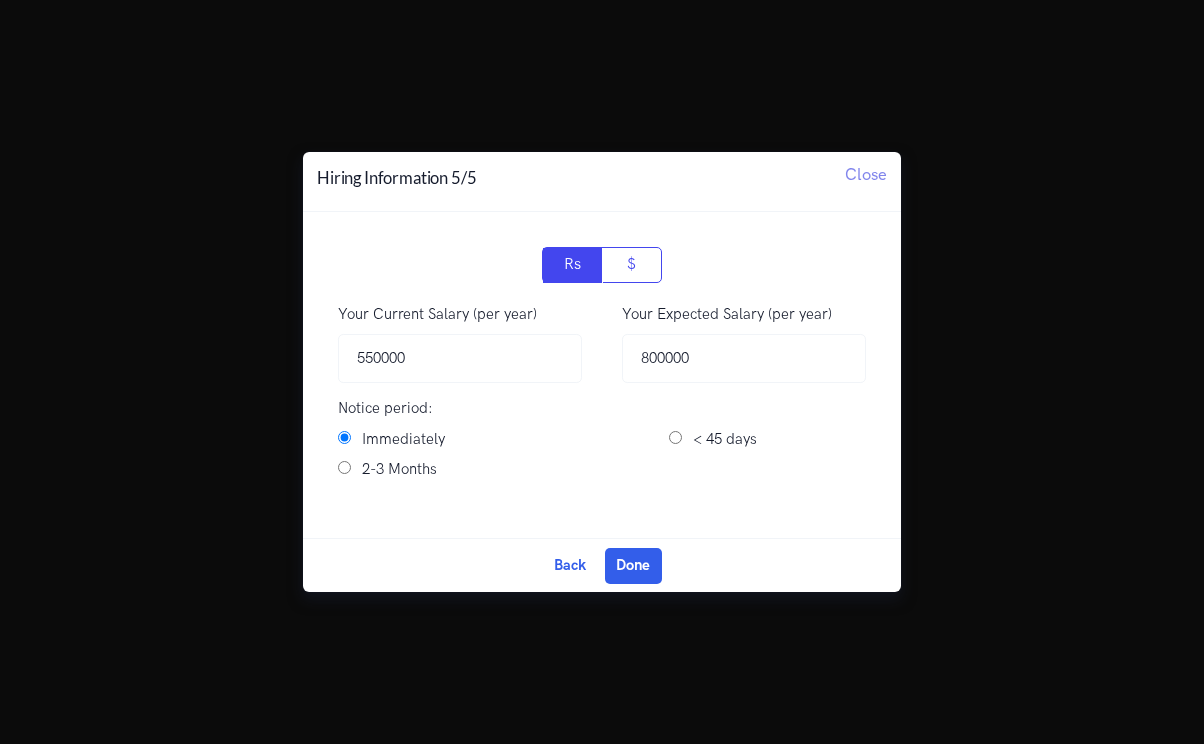 click on "< 45 days" at bounding box center (675, 437) 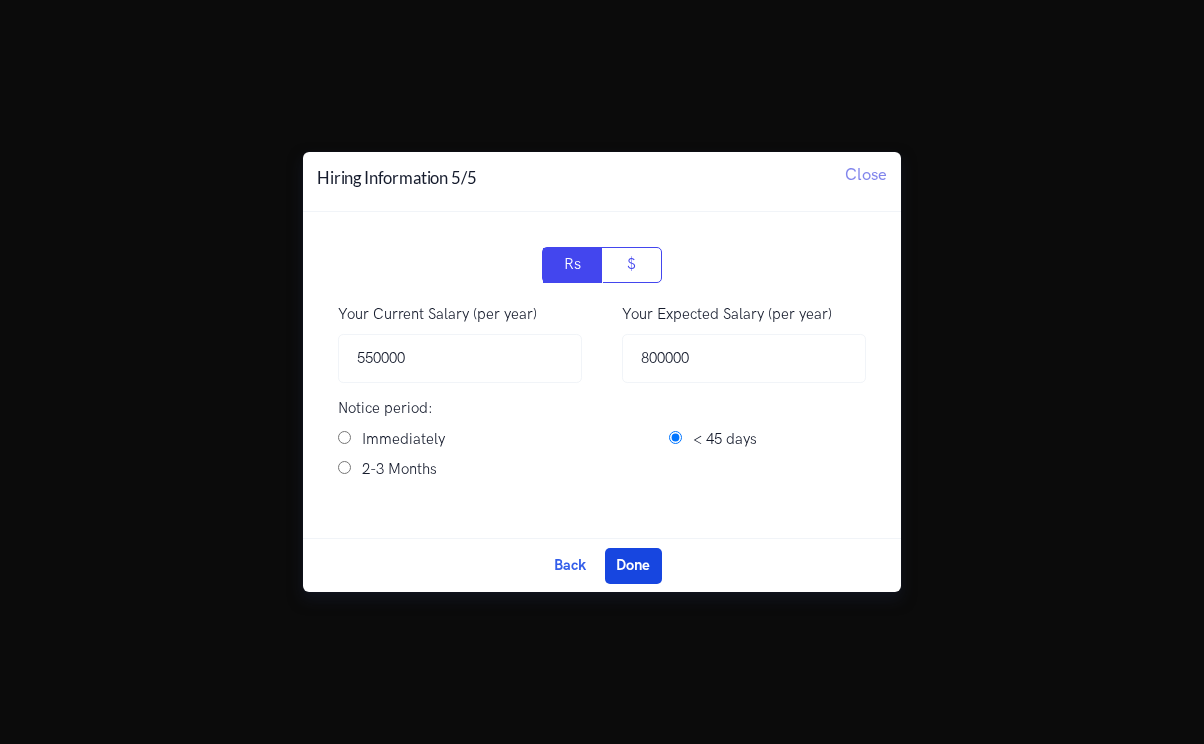 click on "Done" at bounding box center [633, 566] 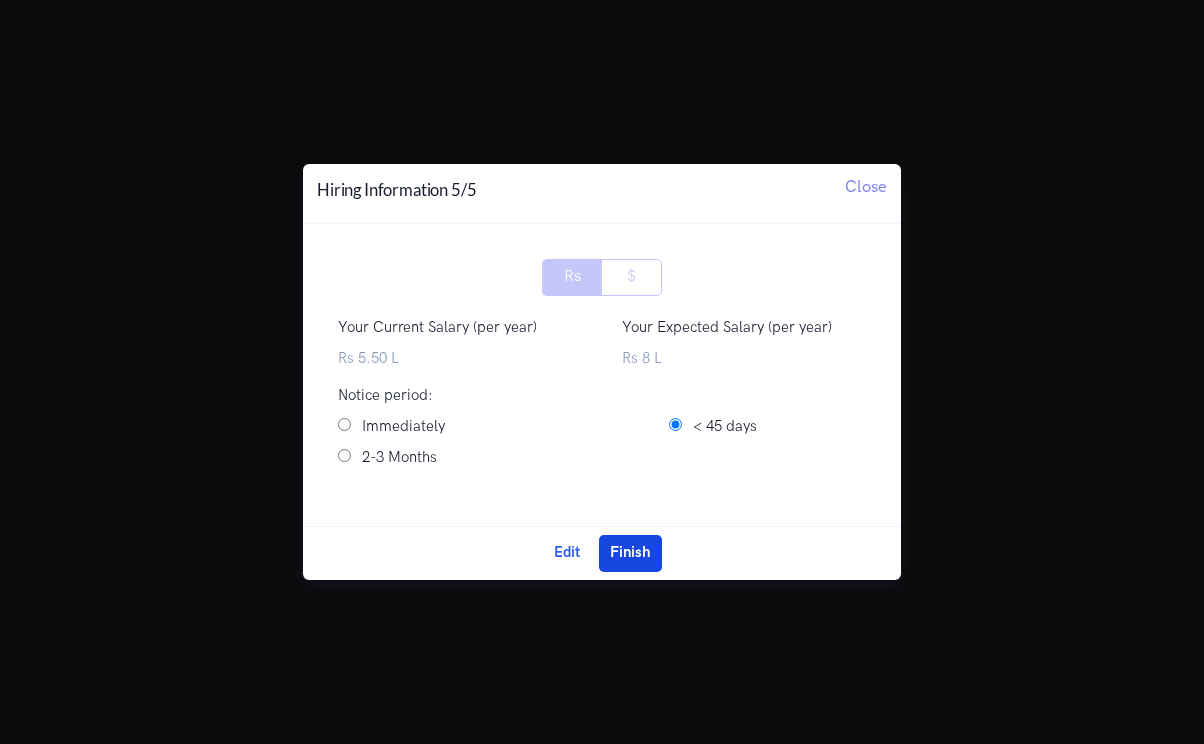 click on "Finish" at bounding box center (630, 553) 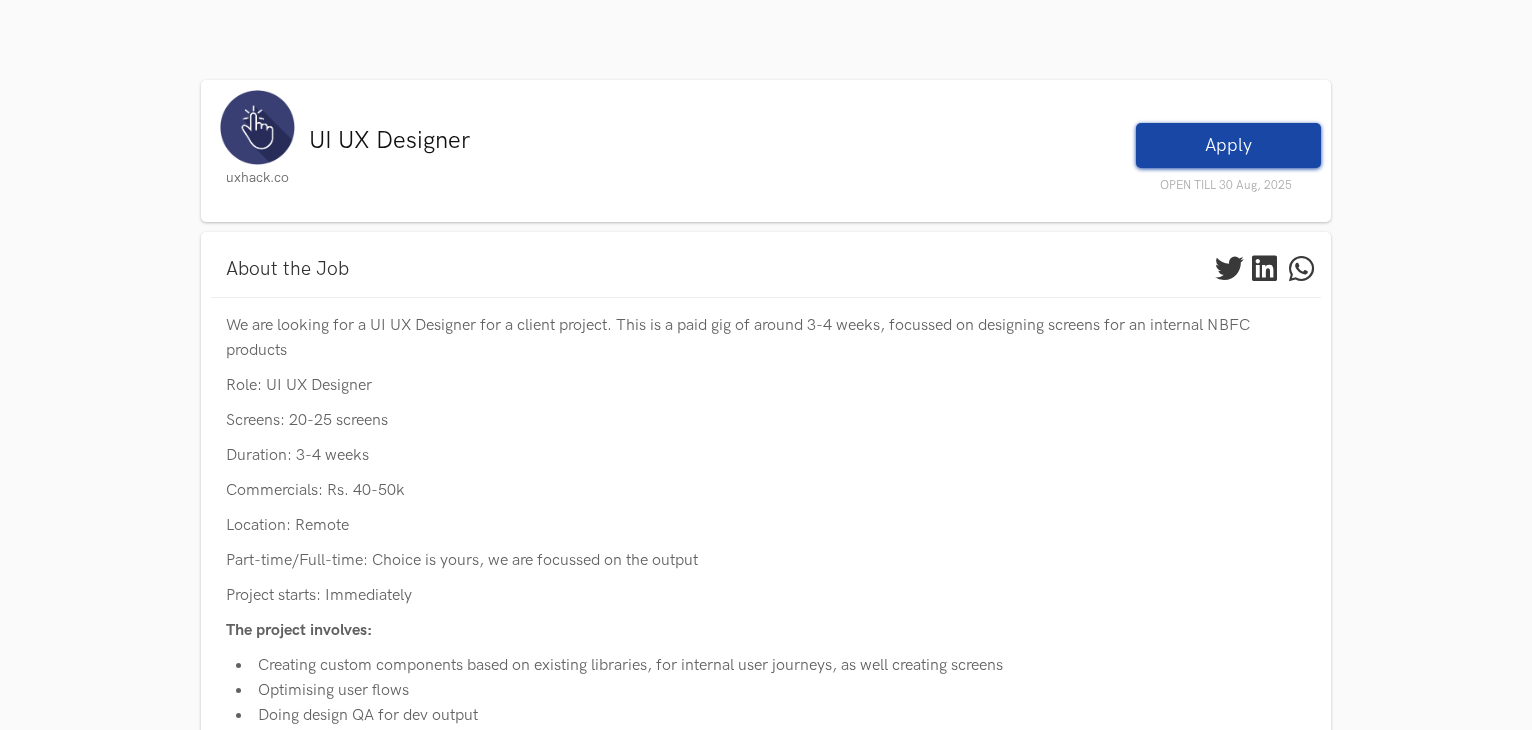 scroll, scrollTop: 1315, scrollLeft: 0, axis: vertical 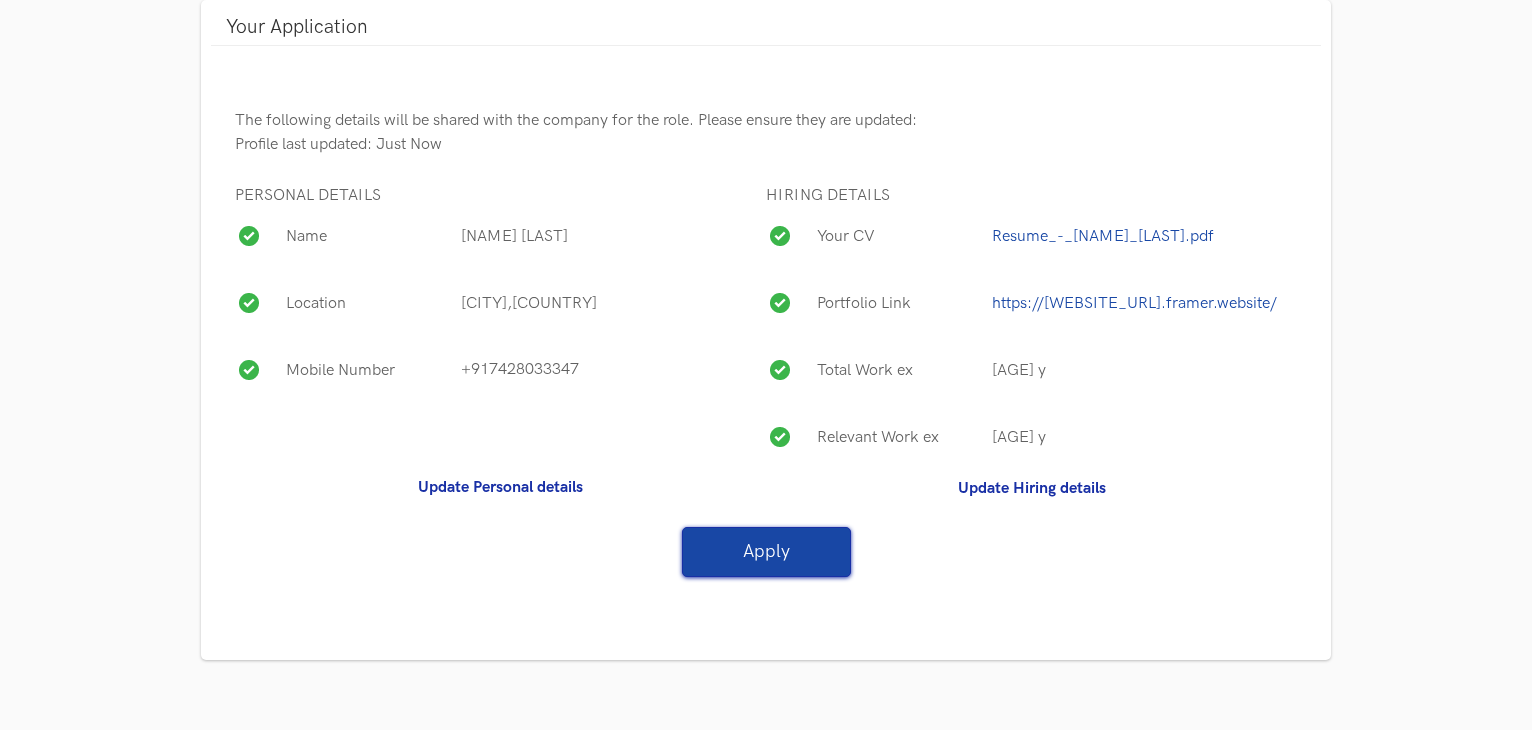 click on "Apply" at bounding box center (766, 552) 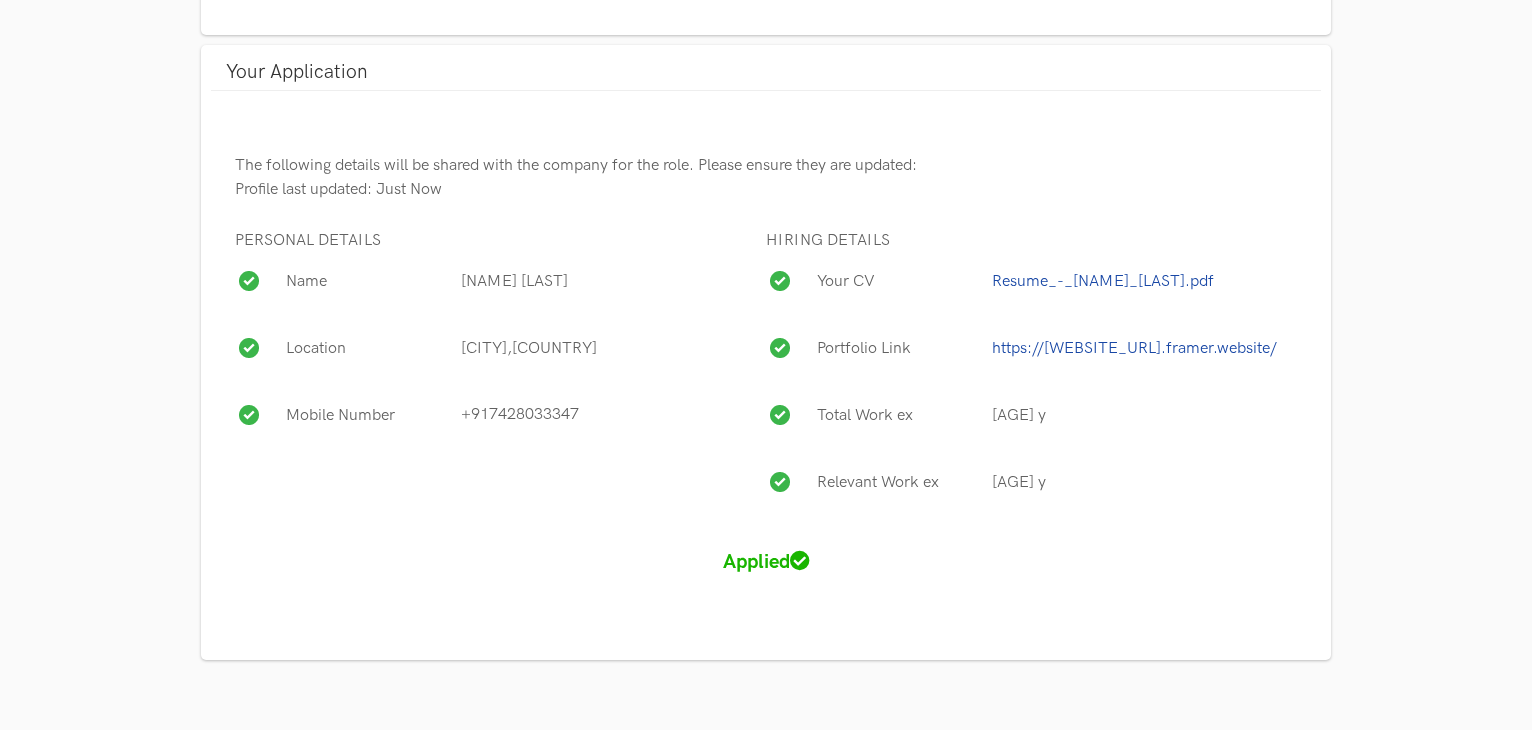 scroll, scrollTop: 1271, scrollLeft: 0, axis: vertical 